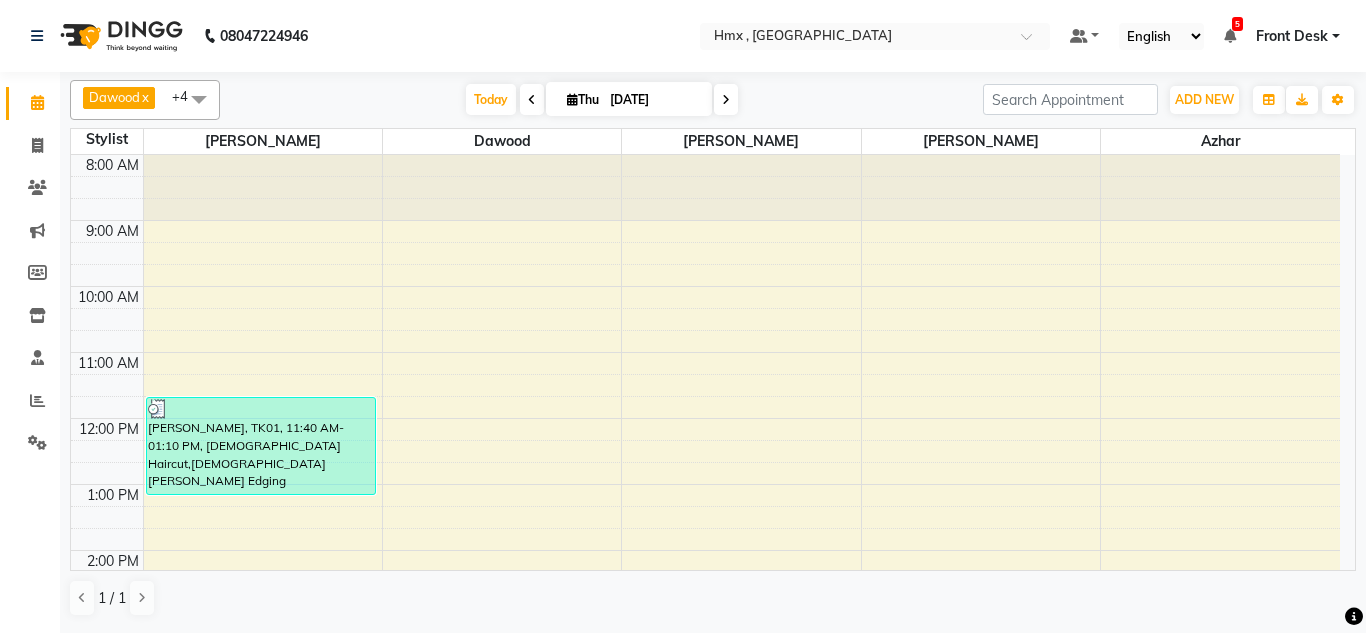 scroll, scrollTop: 0, scrollLeft: 0, axis: both 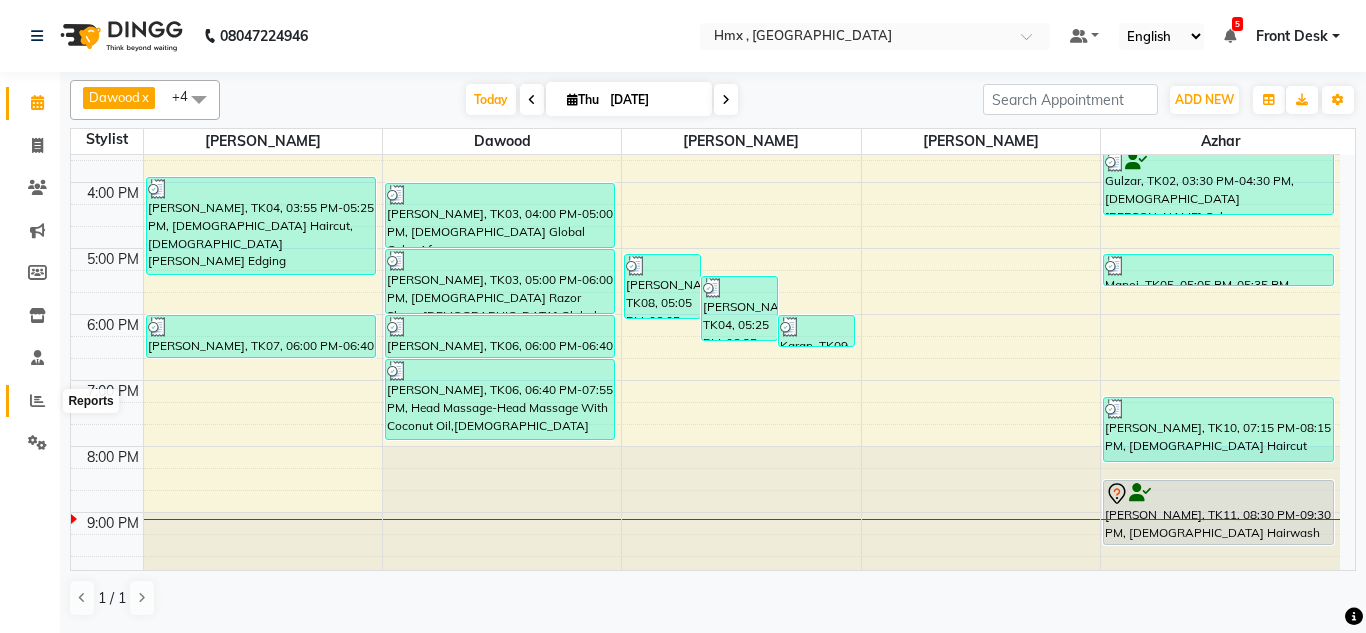 click 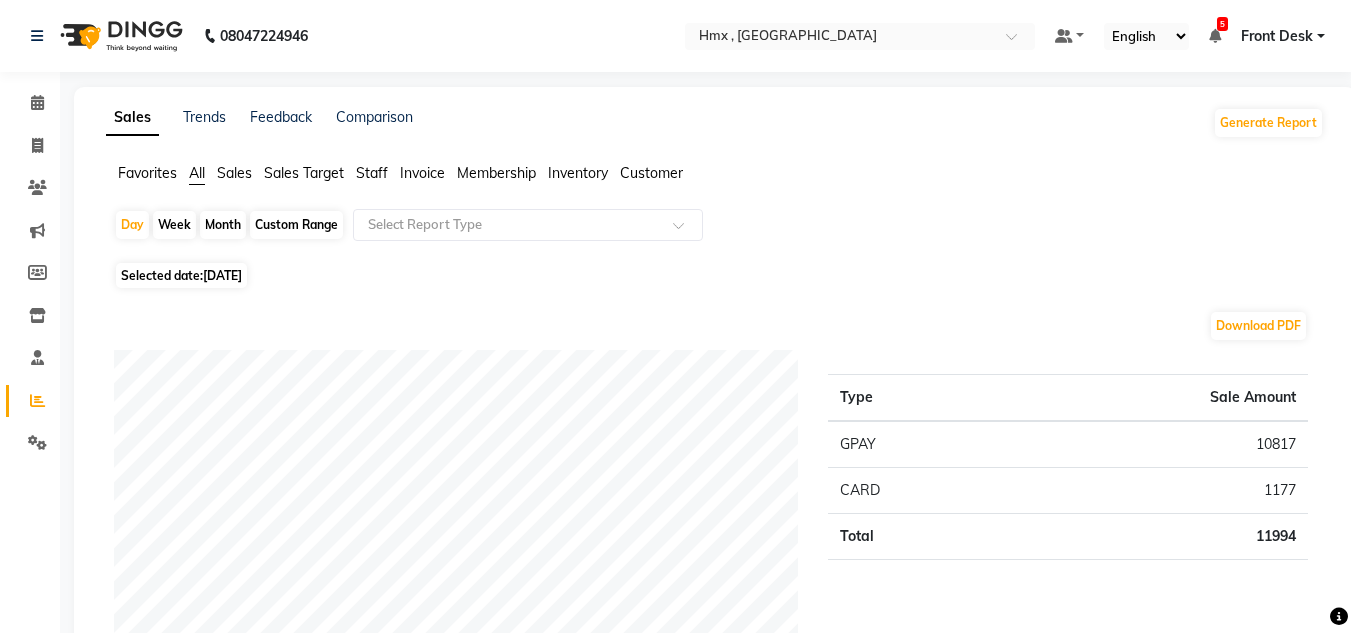 click on "Staff" 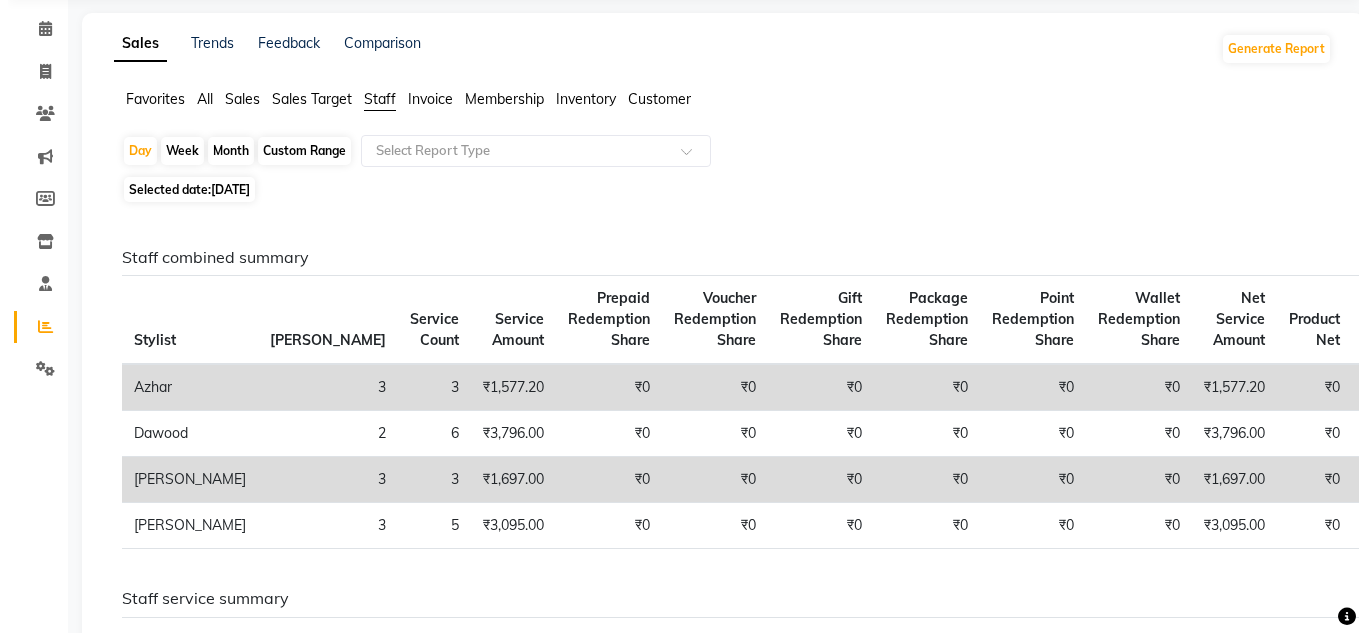 scroll, scrollTop: 0, scrollLeft: 0, axis: both 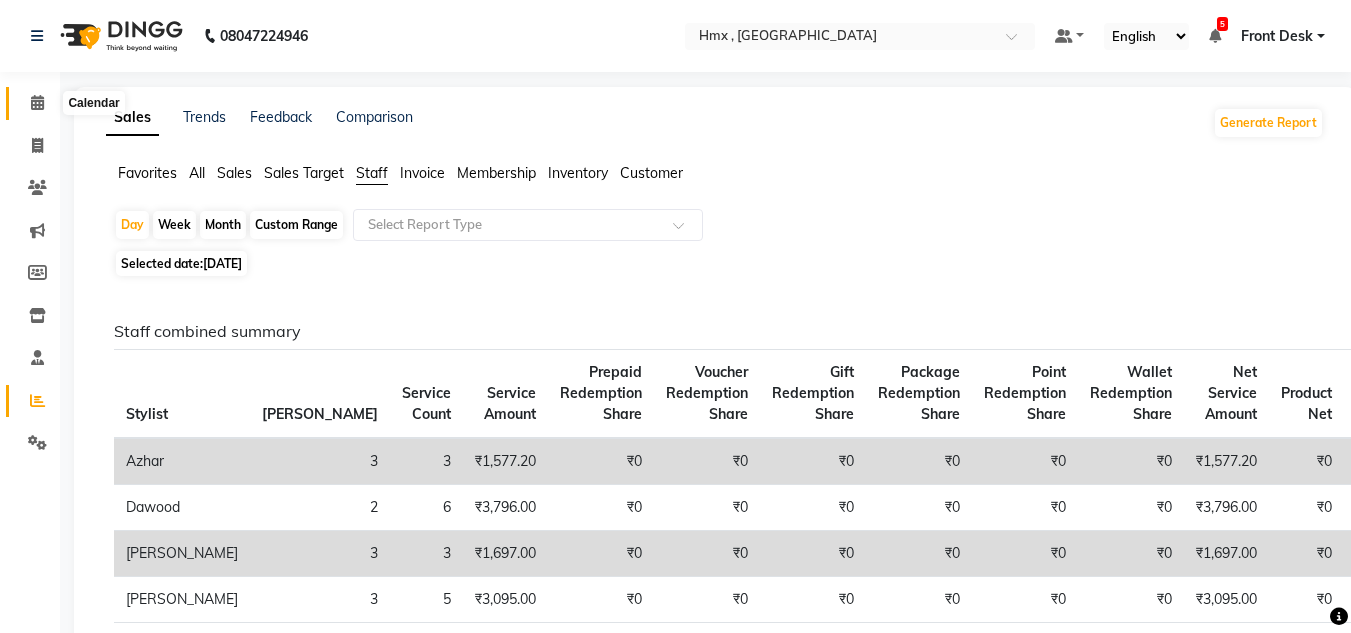 click 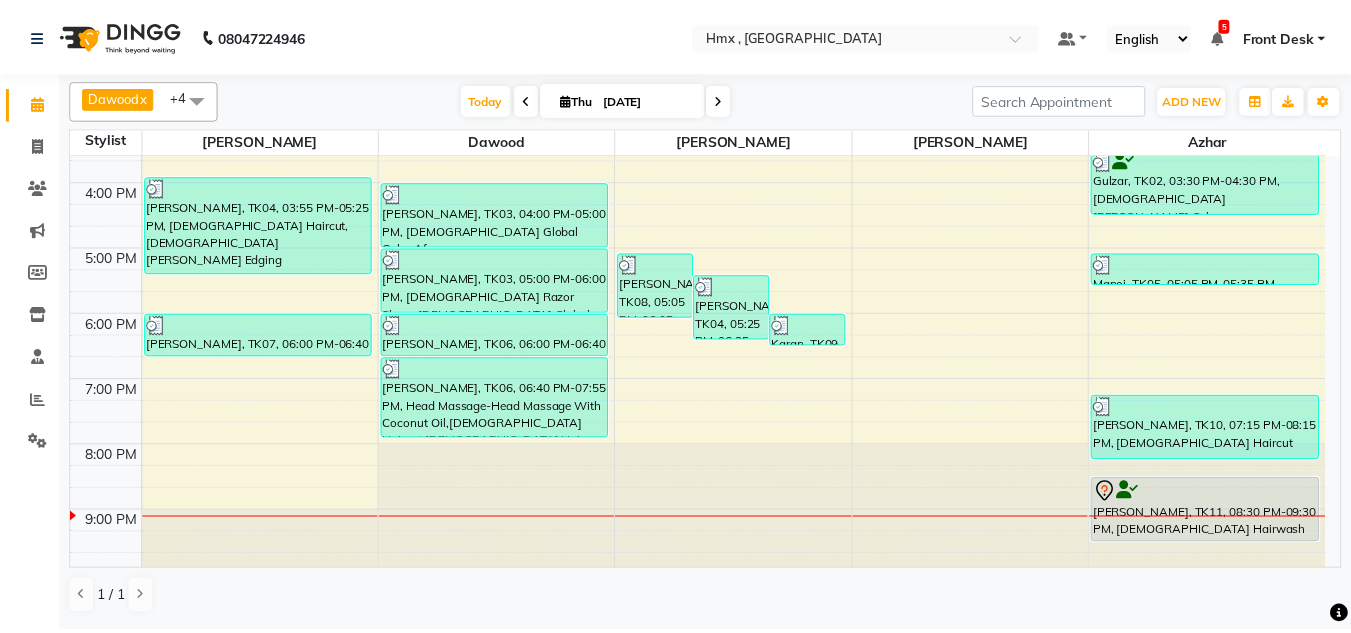 scroll, scrollTop: 508, scrollLeft: 0, axis: vertical 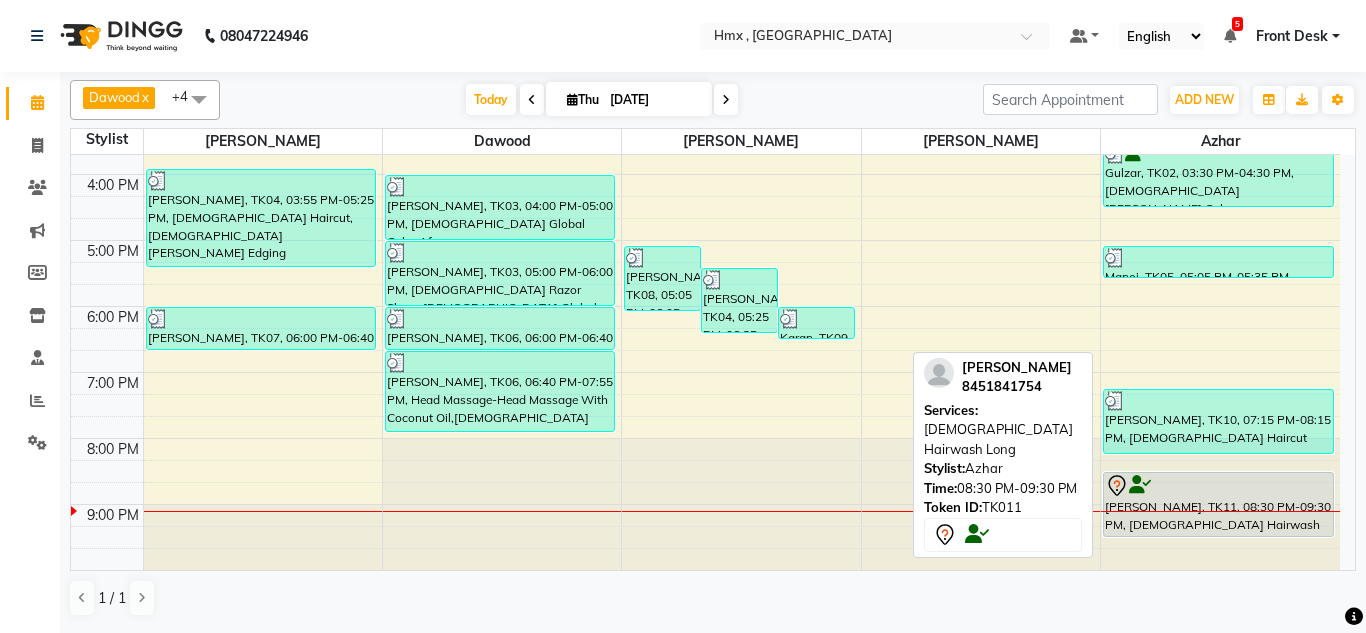 click at bounding box center [1218, 486] 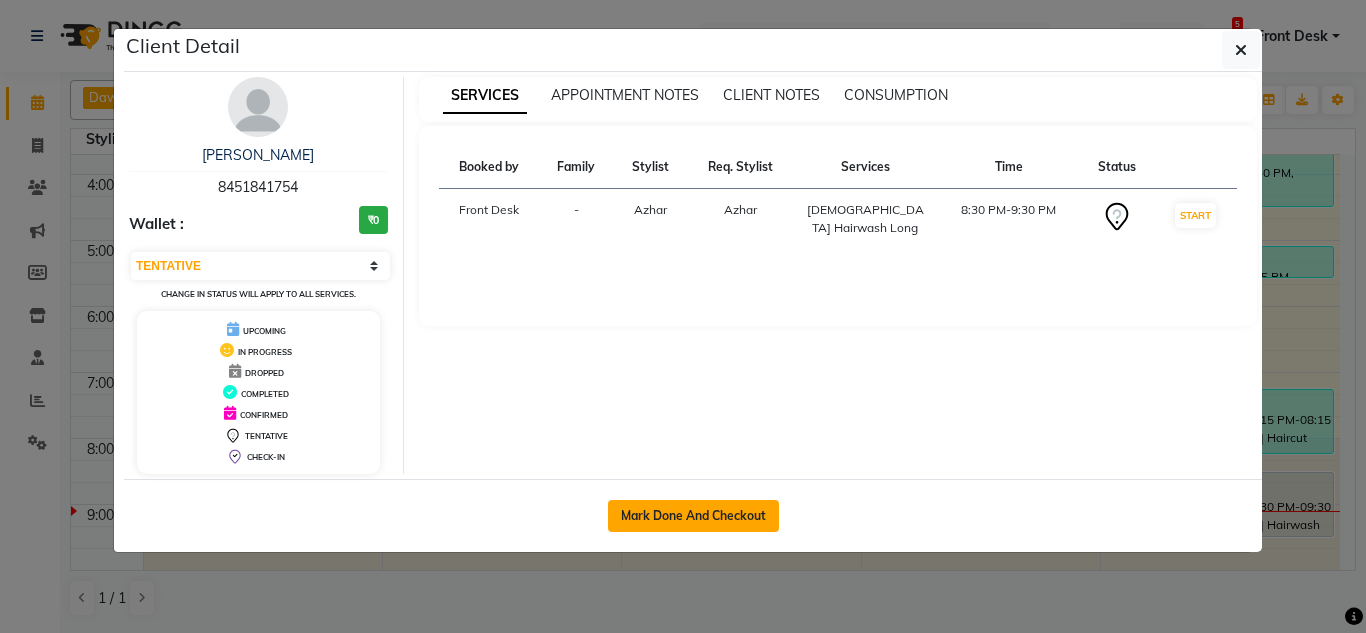 click on "Mark Done And Checkout" 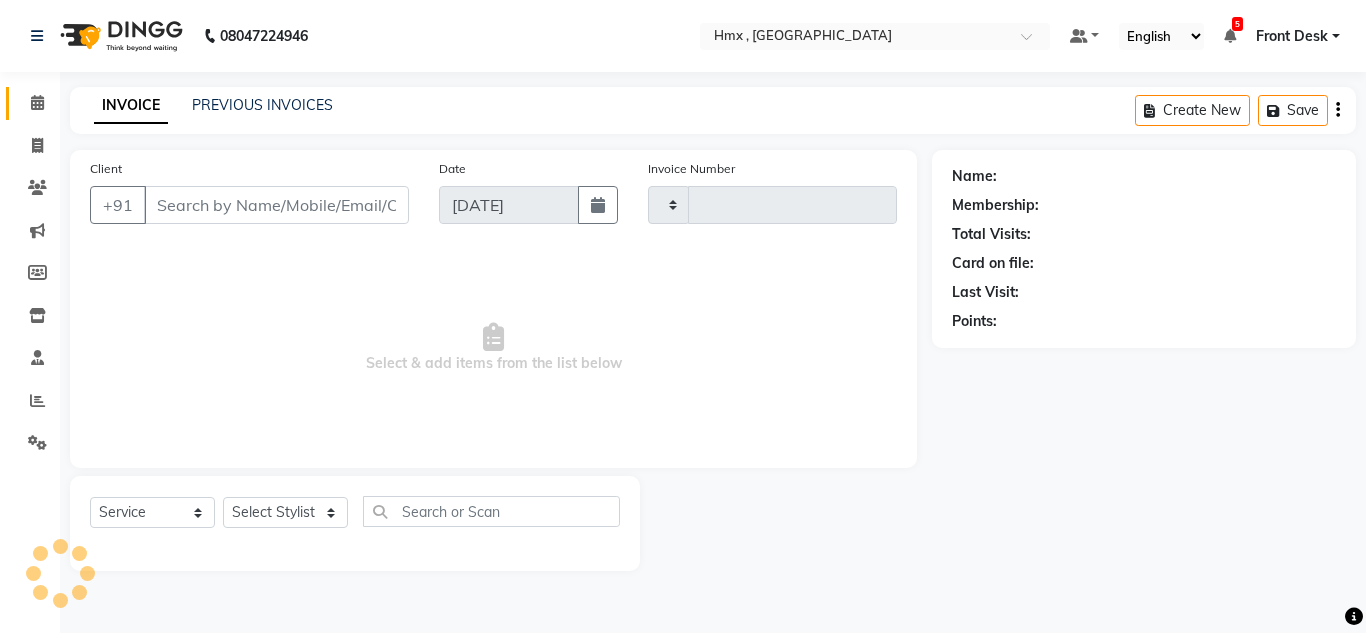 type on "1262" 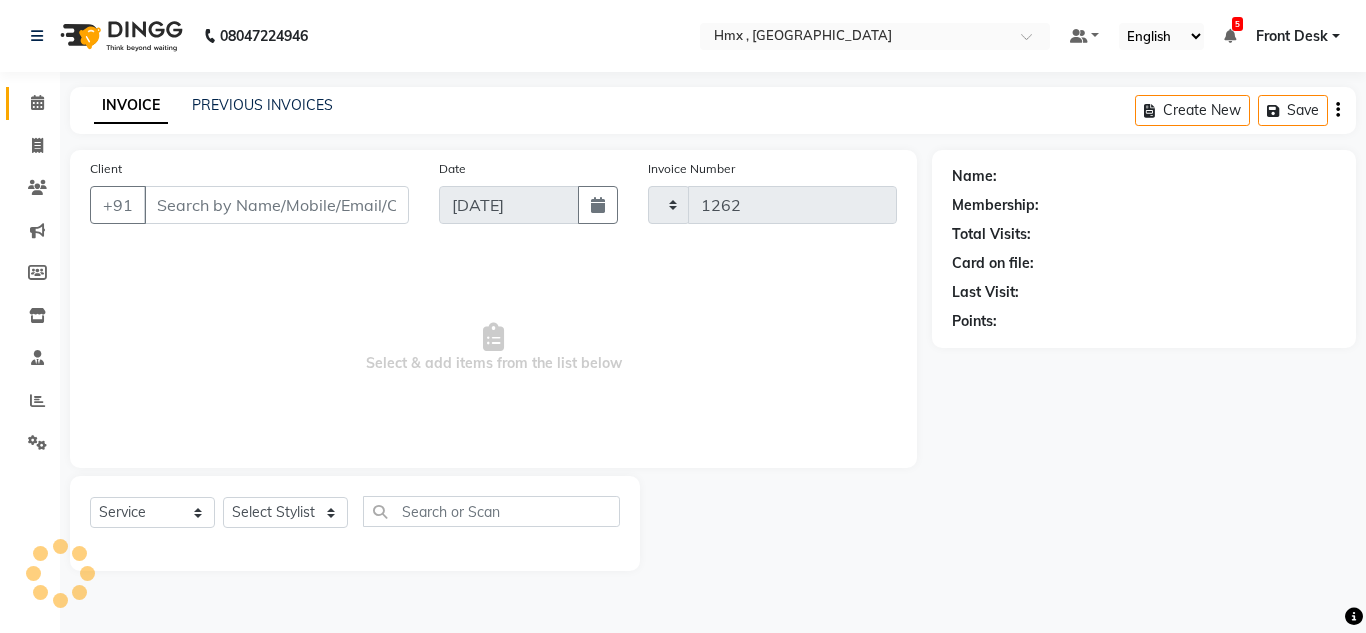 select on "5711" 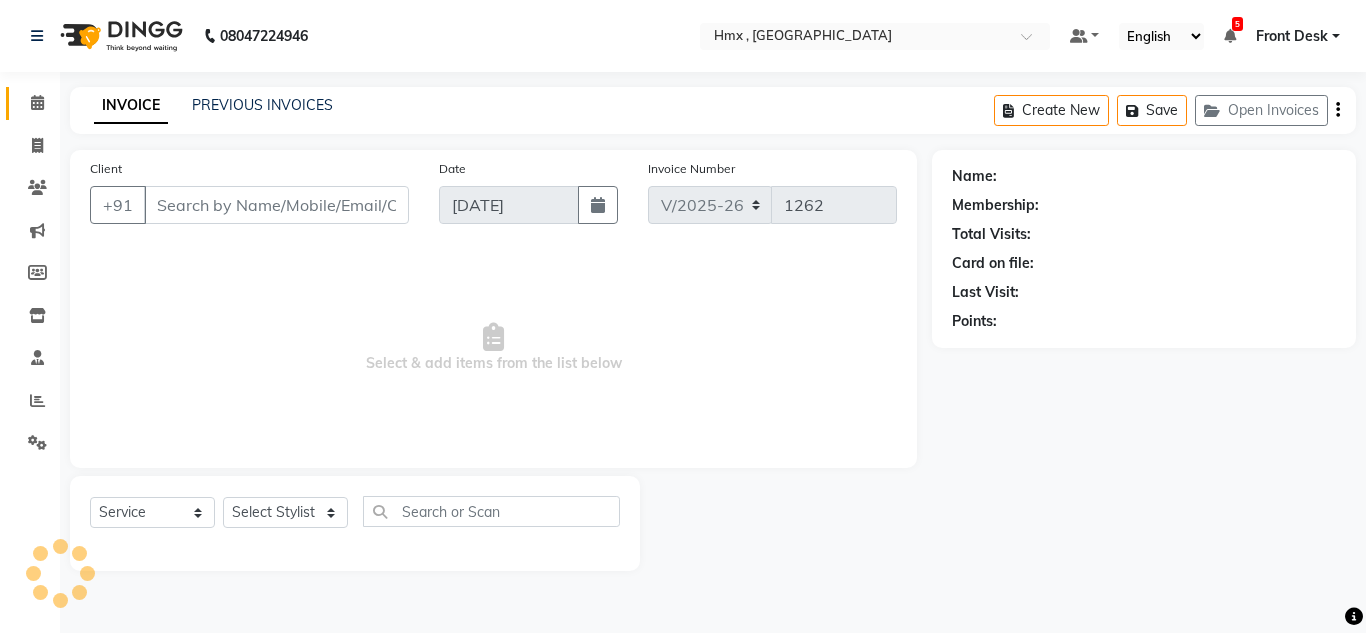 type on "8451841754" 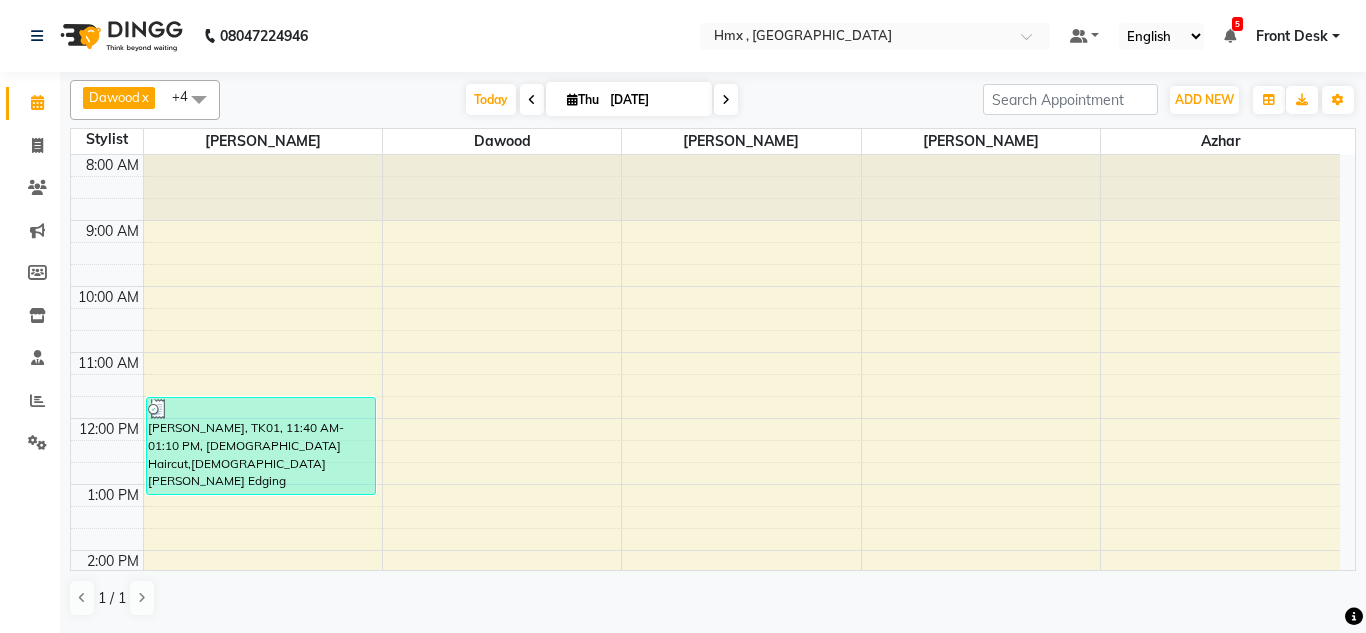 scroll, scrollTop: 0, scrollLeft: 0, axis: both 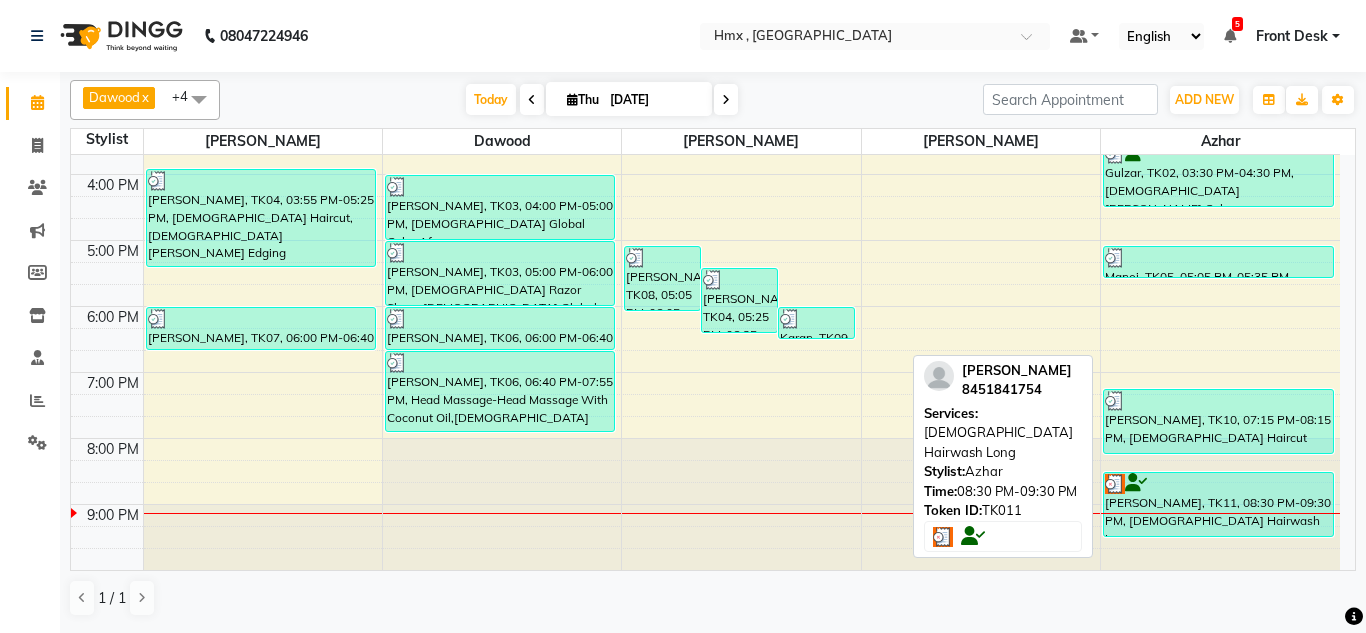 click on "[PERSON_NAME], TK11, 08:30 PM-09:30 PM, [DEMOGRAPHIC_DATA] Hairwash Long" at bounding box center [1218, 504] 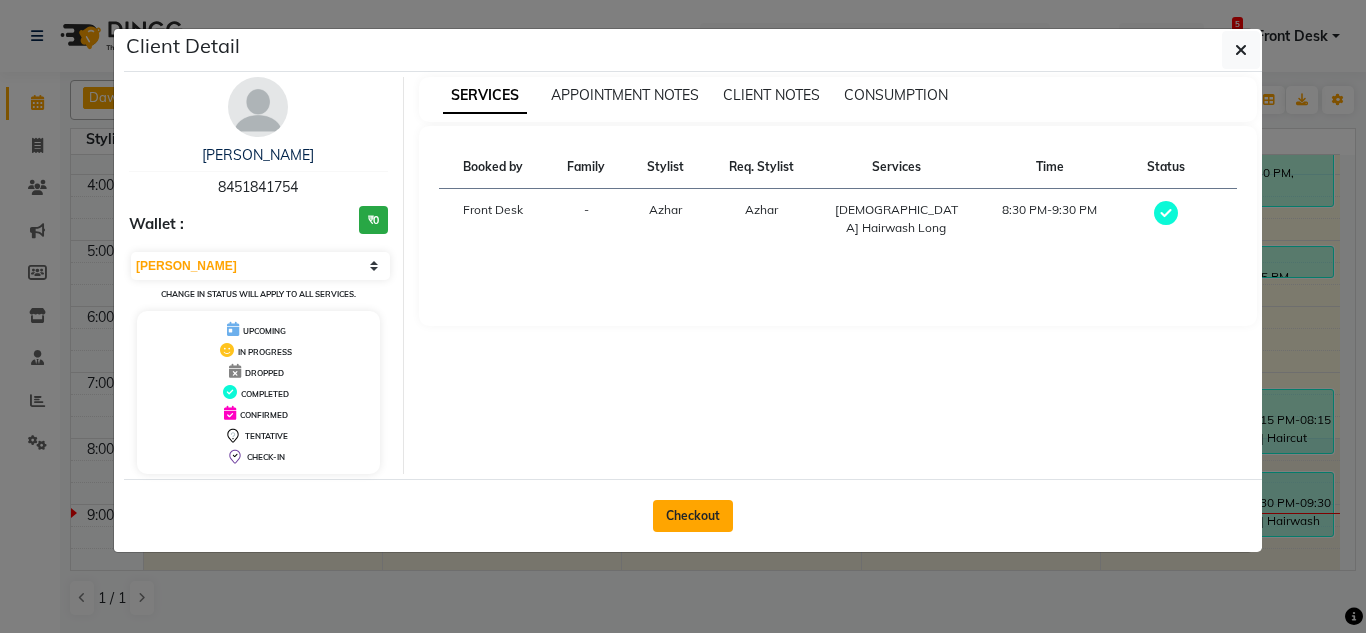 click on "Checkout" 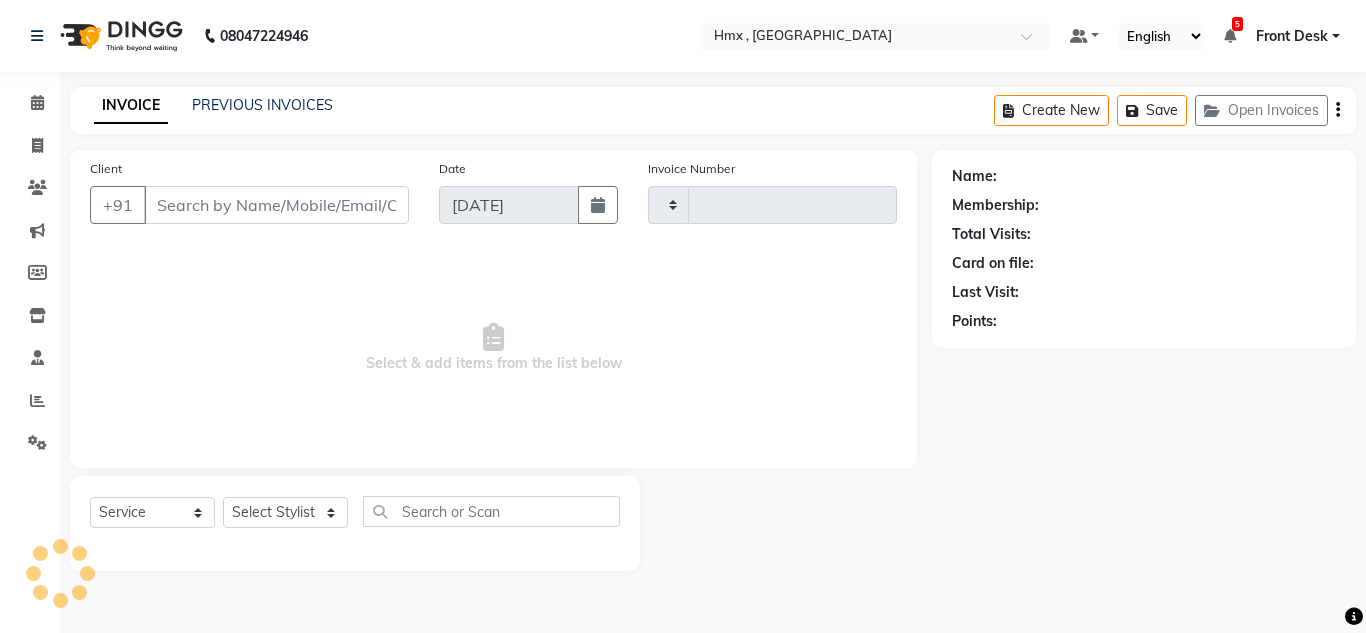 type on "1262" 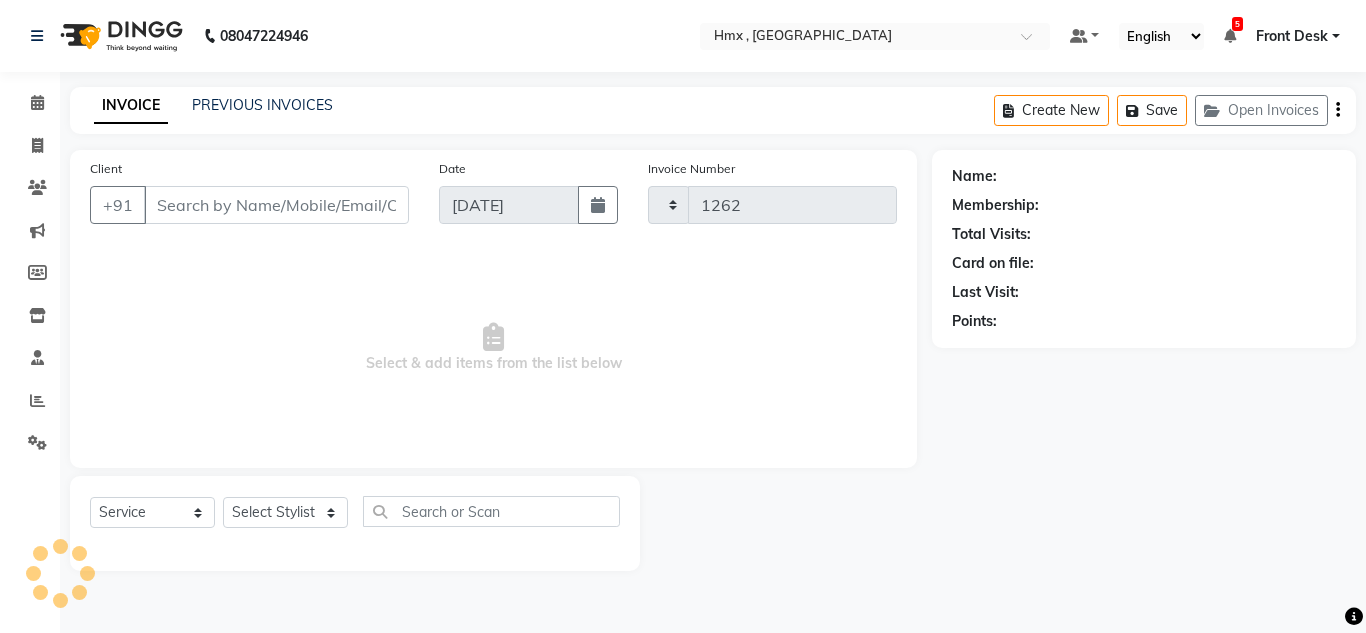 select on "5711" 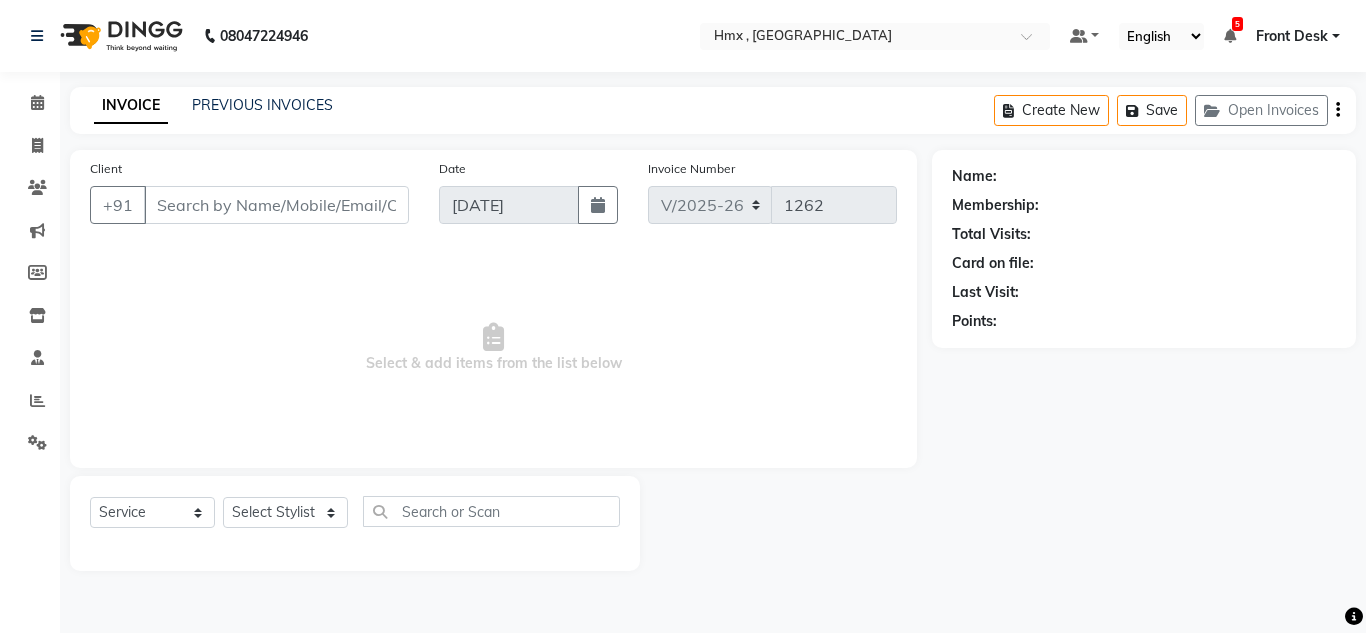 type on "8451841754" 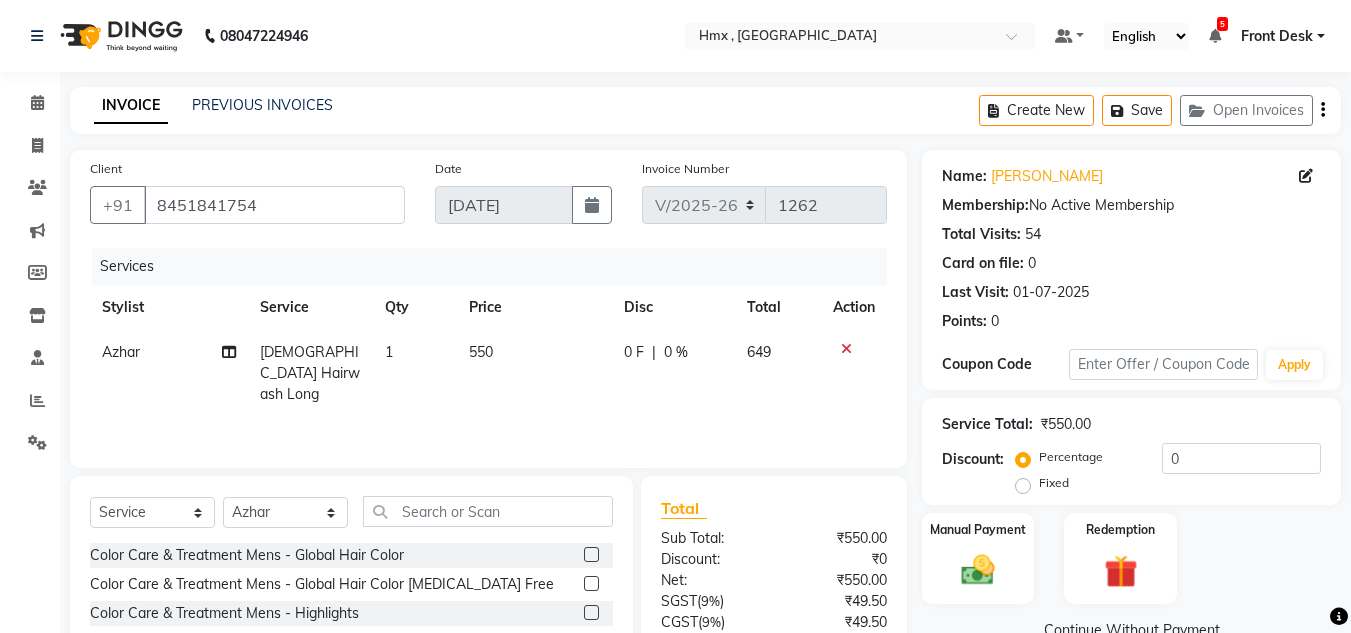 click on "550" 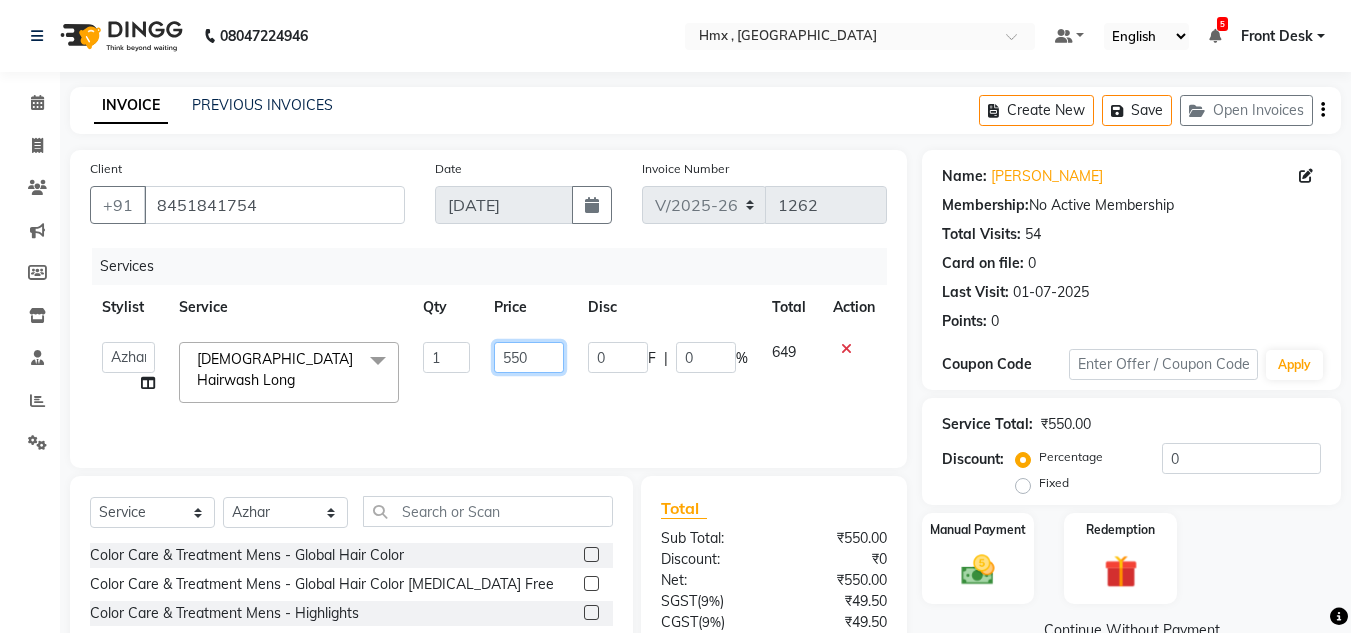 click on "550" 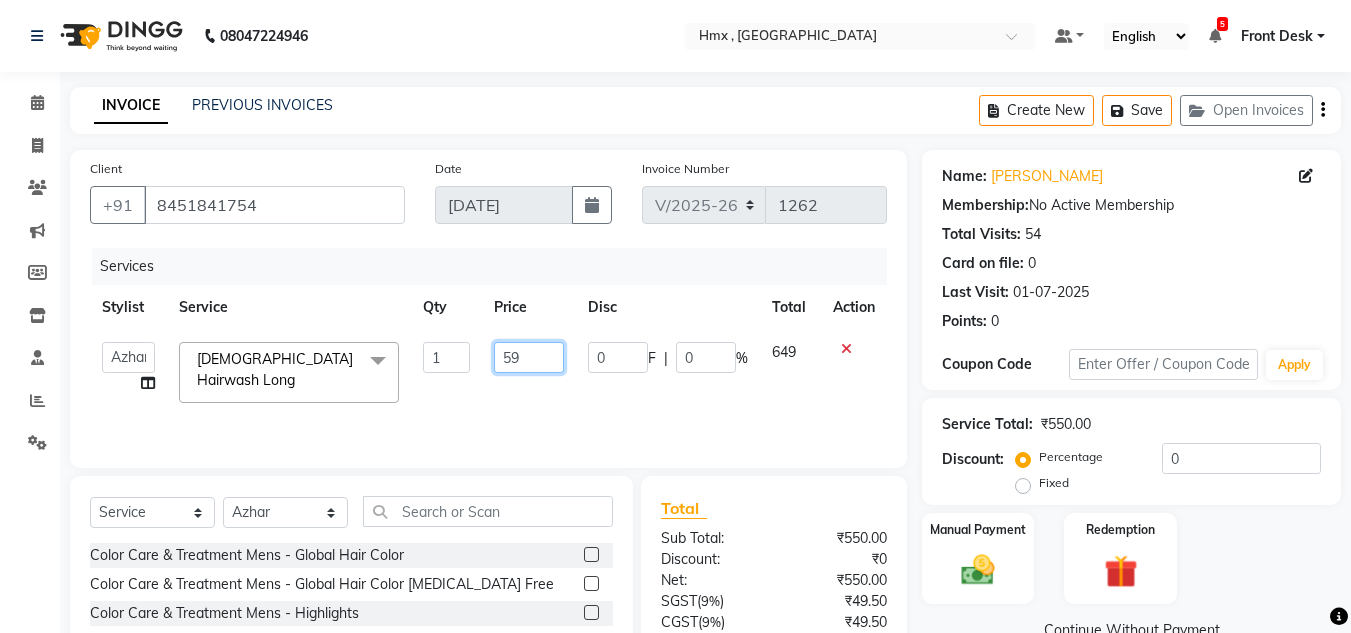 type on "599" 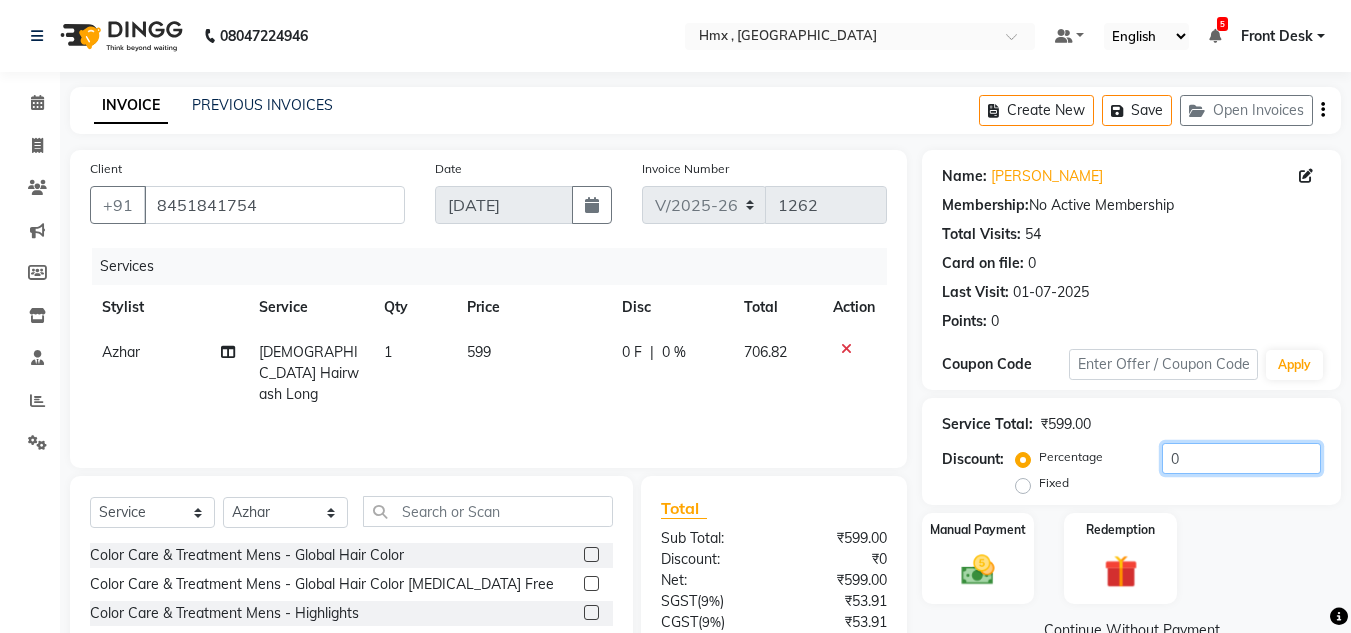 click on "0" 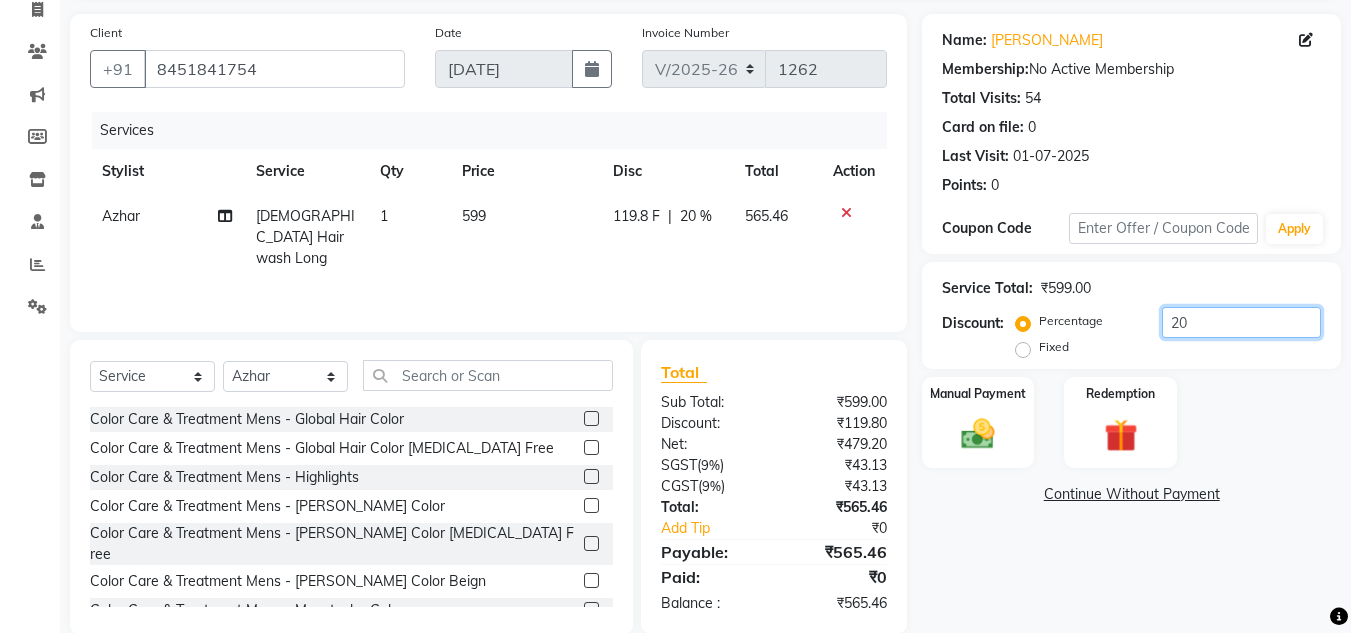 scroll, scrollTop: 168, scrollLeft: 0, axis: vertical 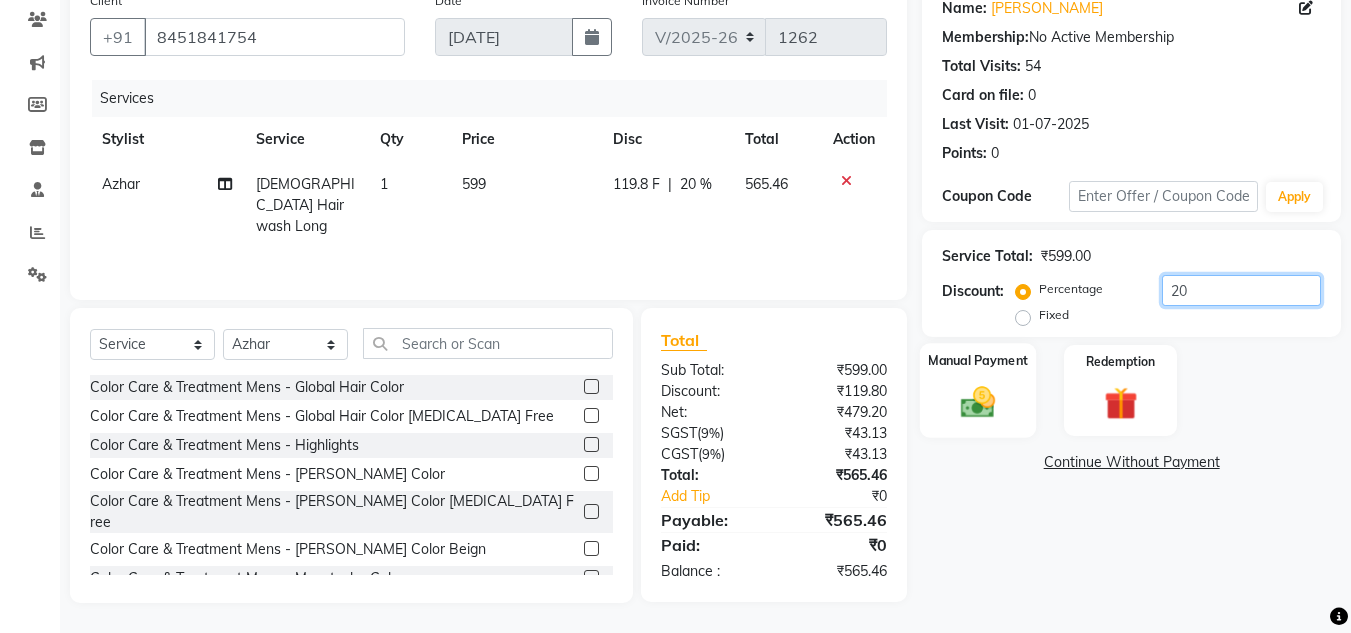 type on "20" 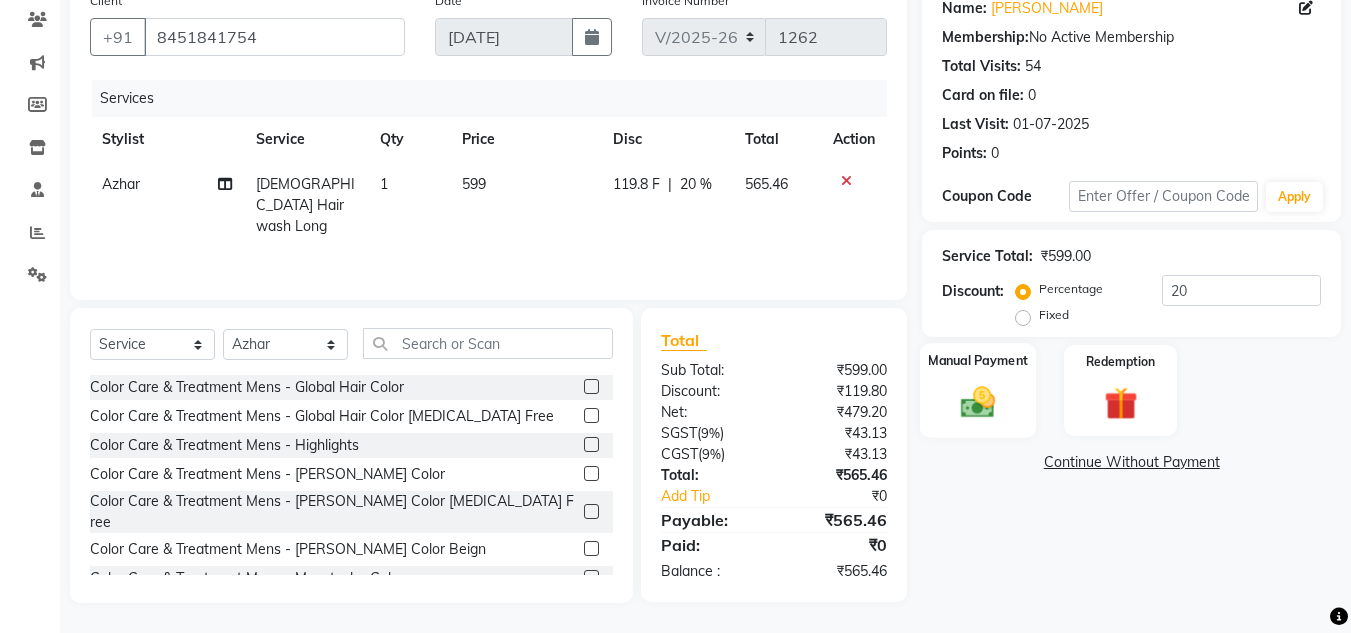 click 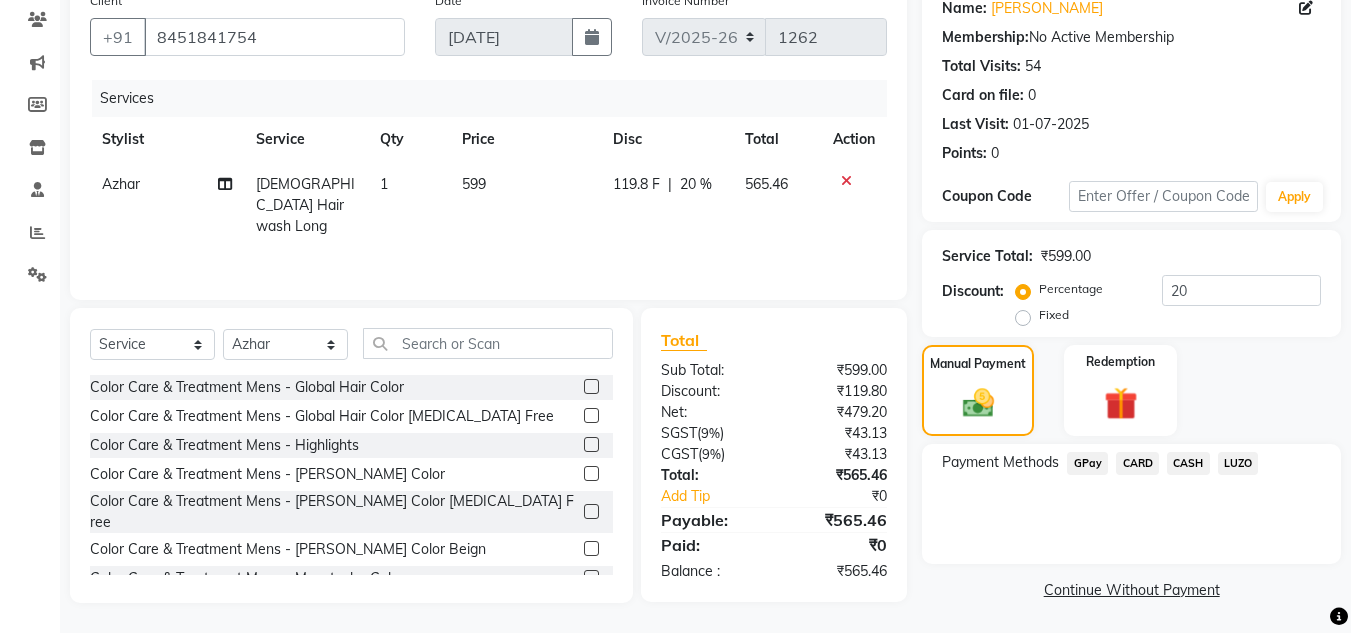 click on "GPay" 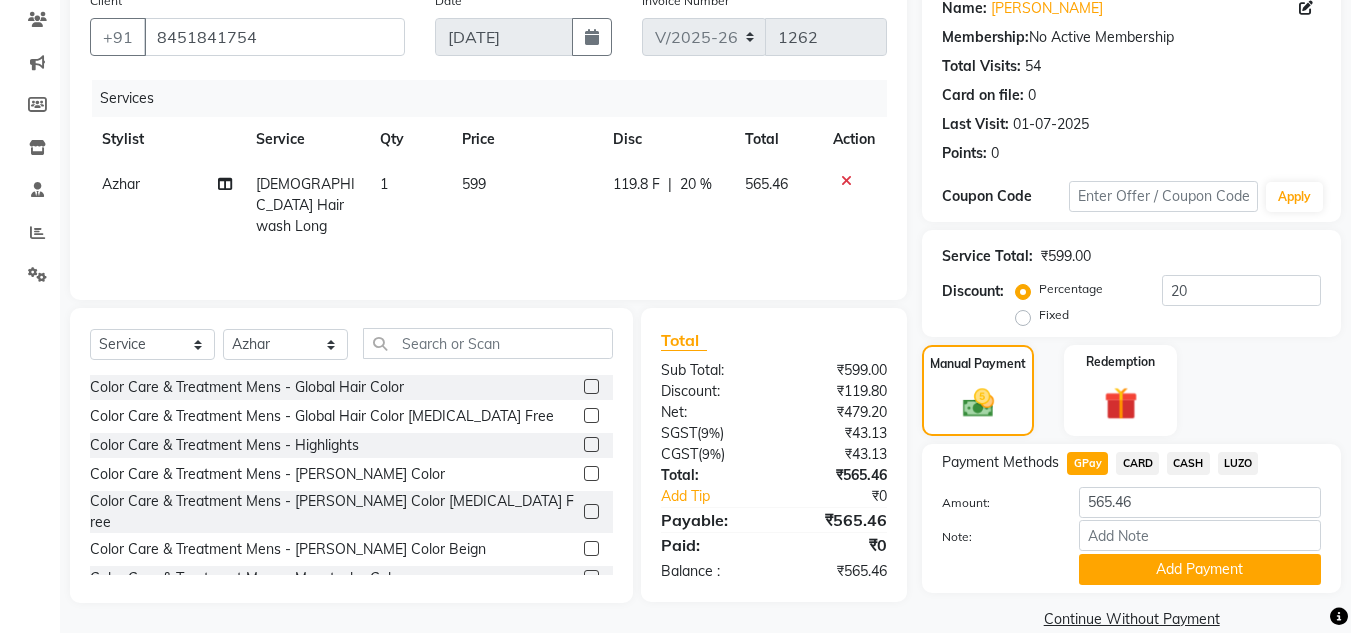 click on "Add Payment" 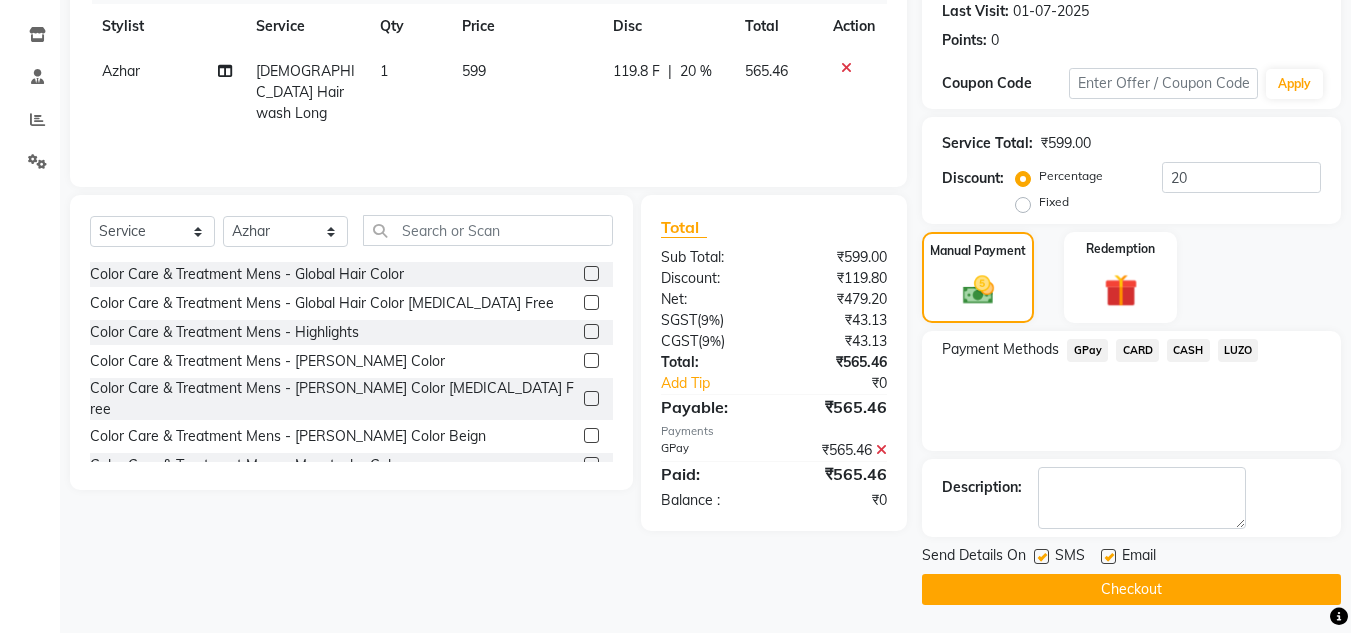 scroll, scrollTop: 283, scrollLeft: 0, axis: vertical 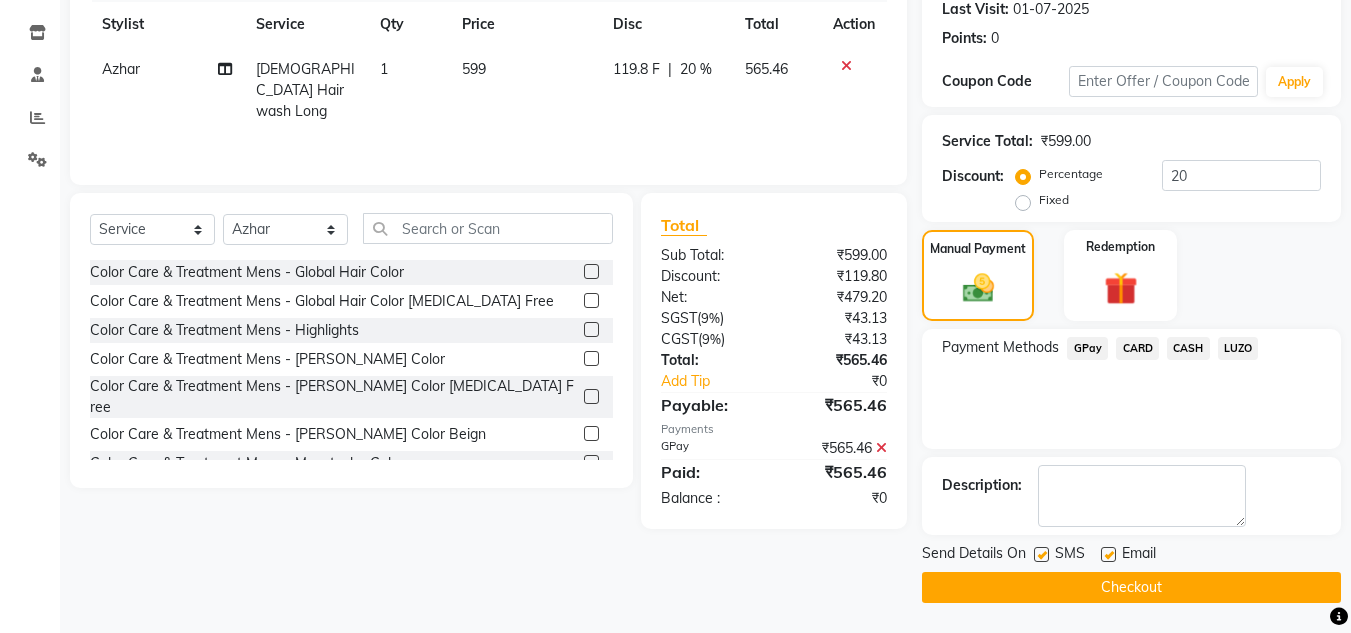 click on "Checkout" 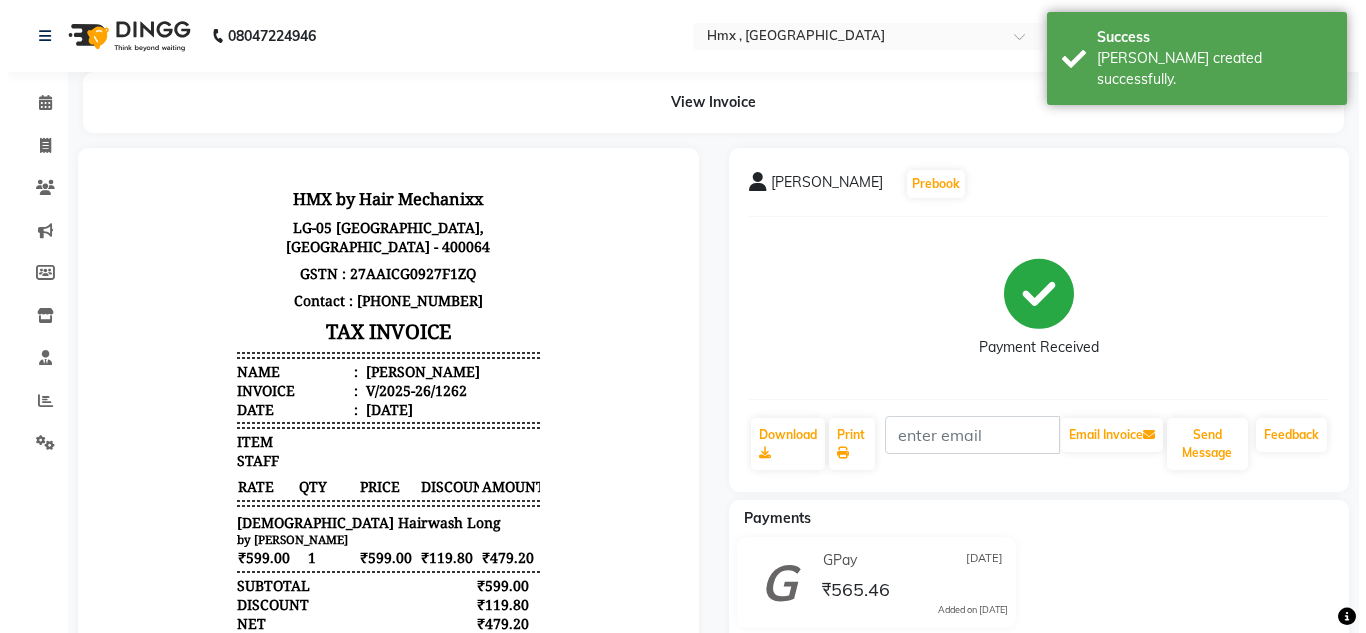 scroll, scrollTop: 0, scrollLeft: 0, axis: both 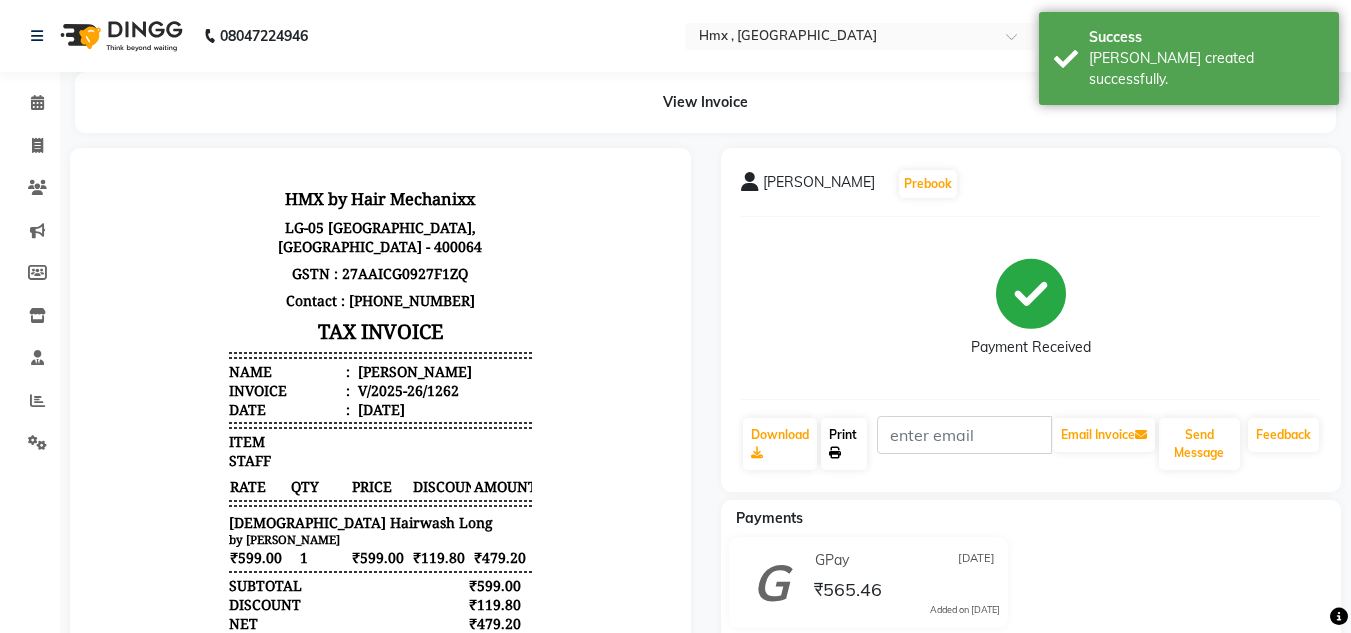 click on "Print" 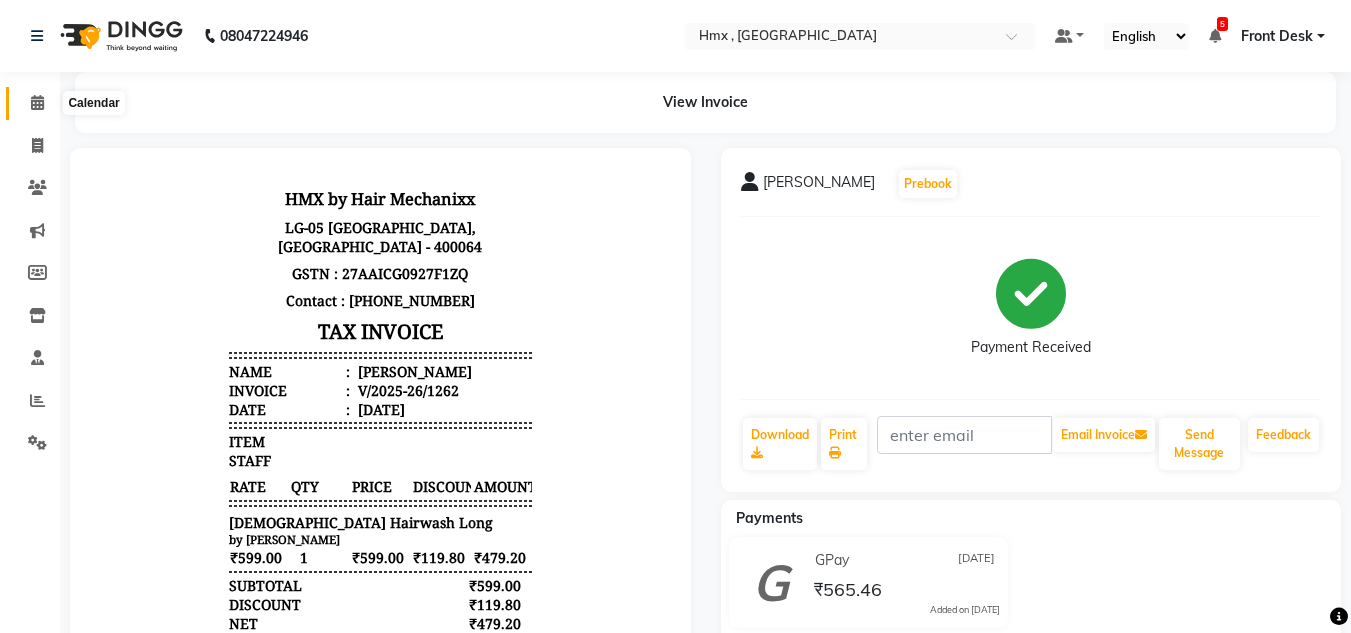 click 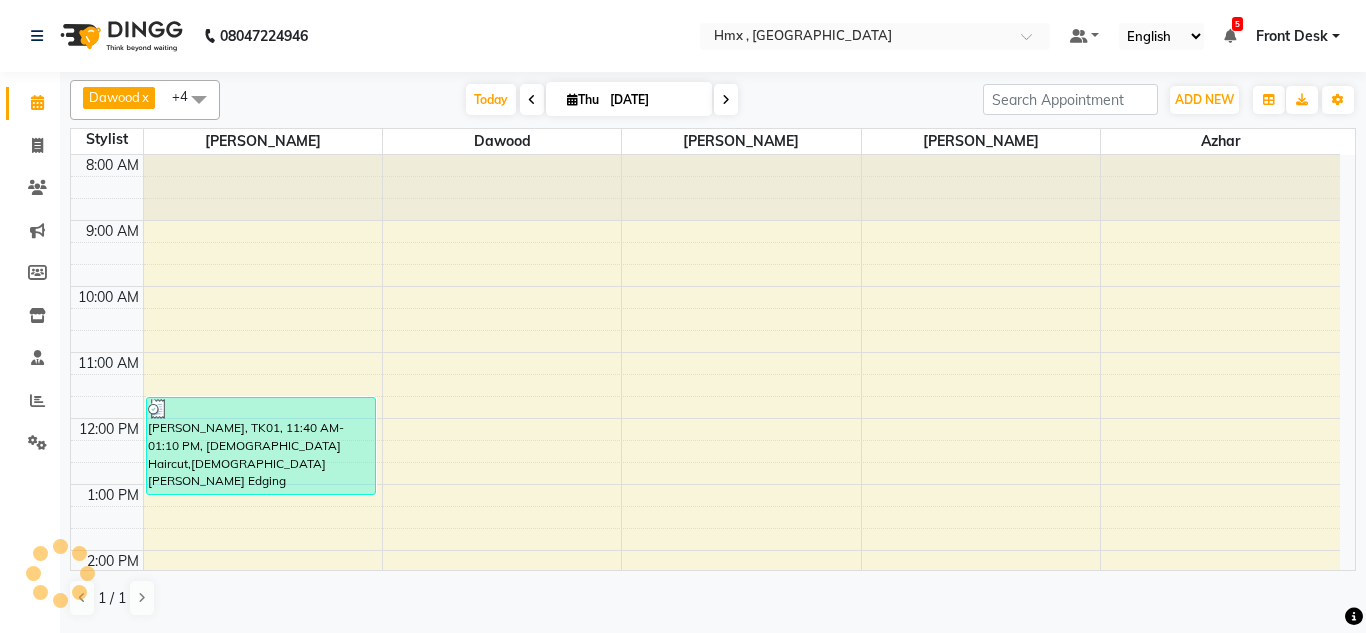 scroll, scrollTop: 0, scrollLeft: 0, axis: both 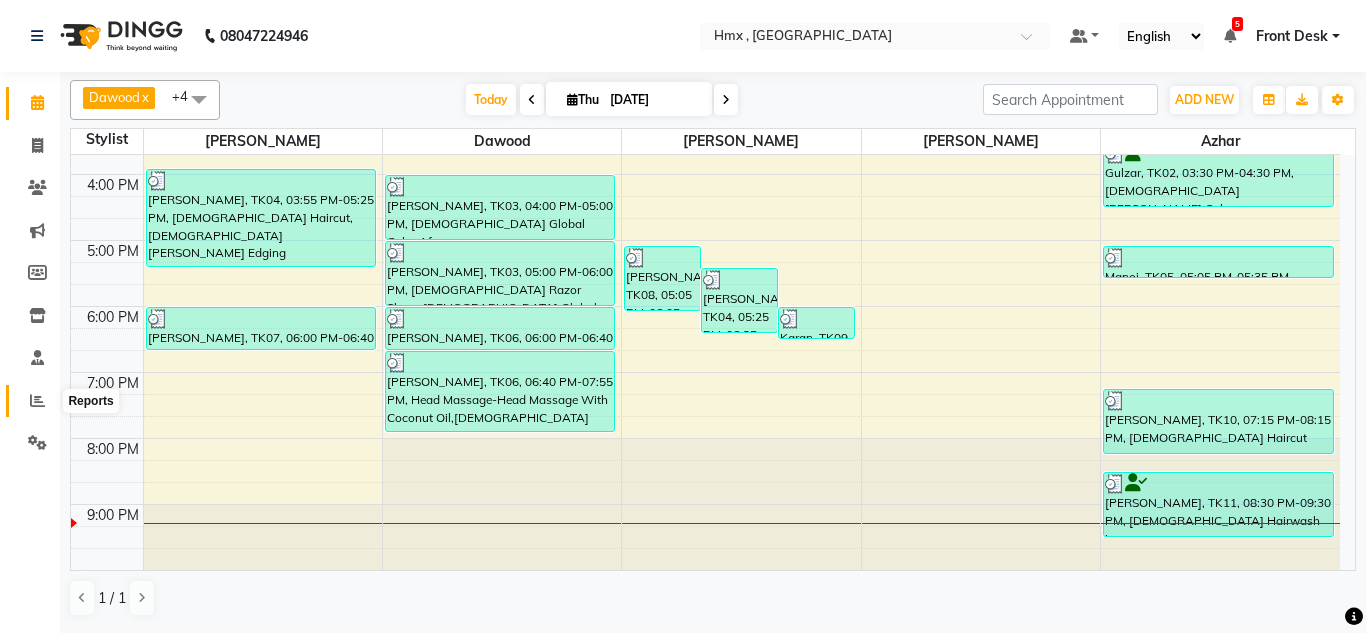 click 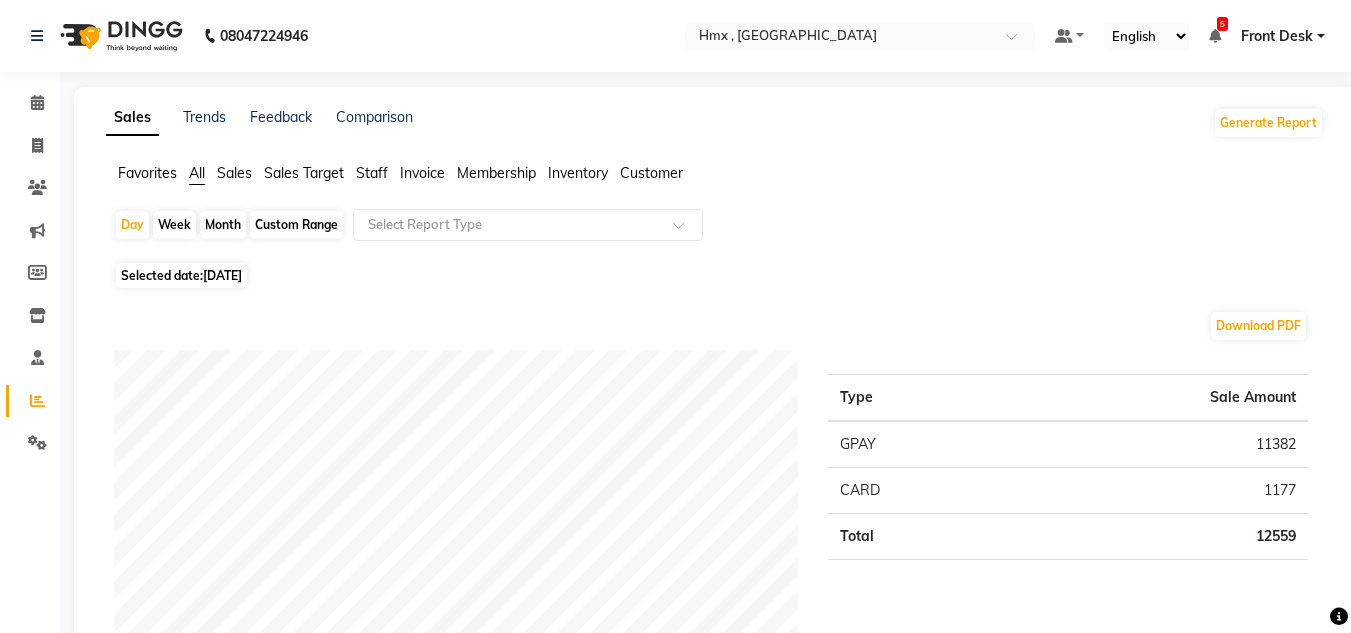 click on "Staff" 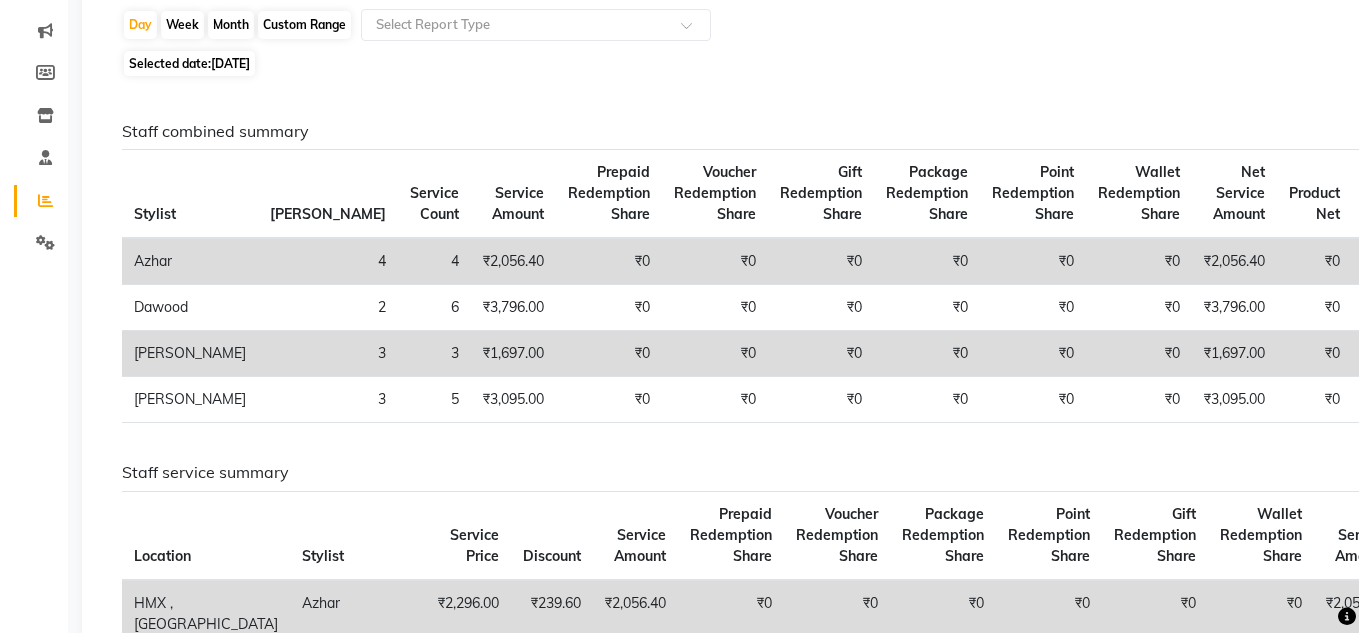 scroll, scrollTop: 0, scrollLeft: 0, axis: both 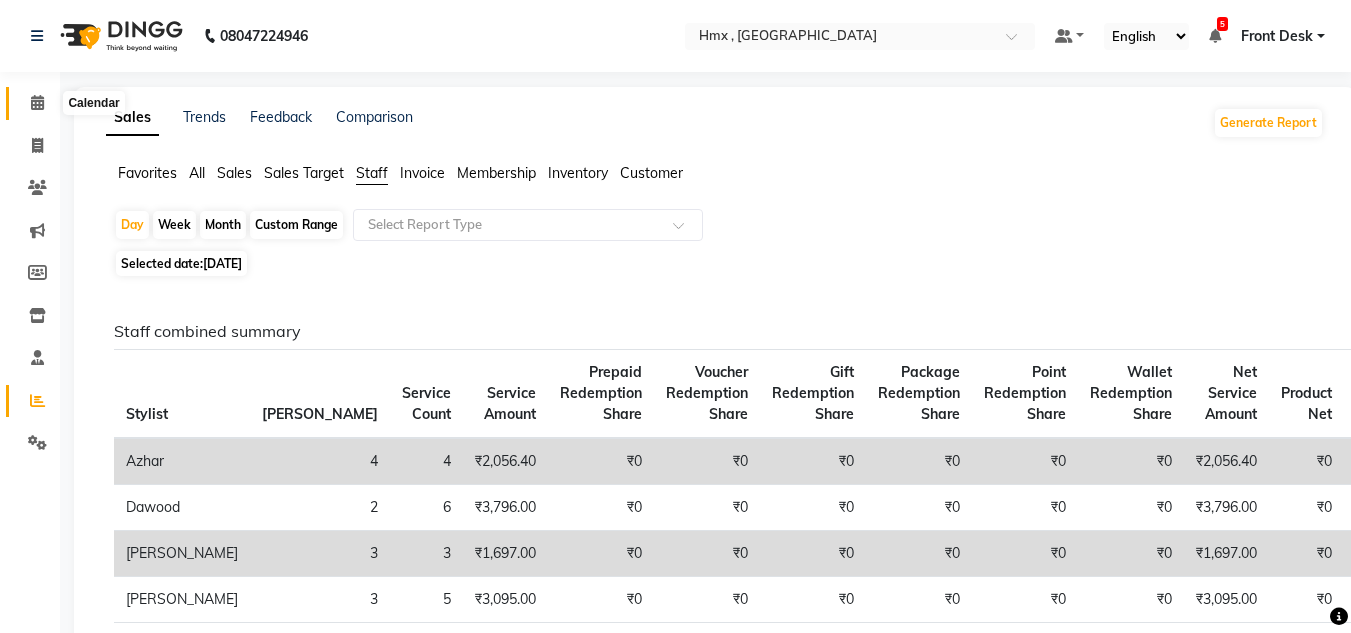 click 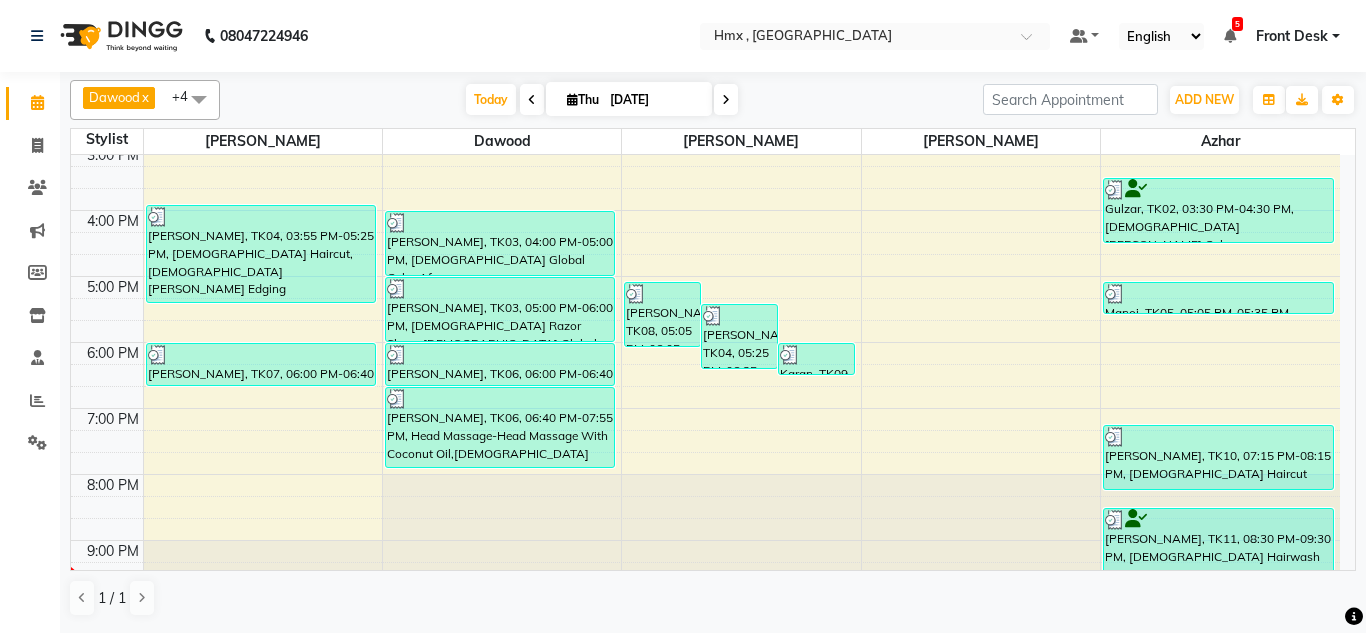 scroll, scrollTop: 500, scrollLeft: 0, axis: vertical 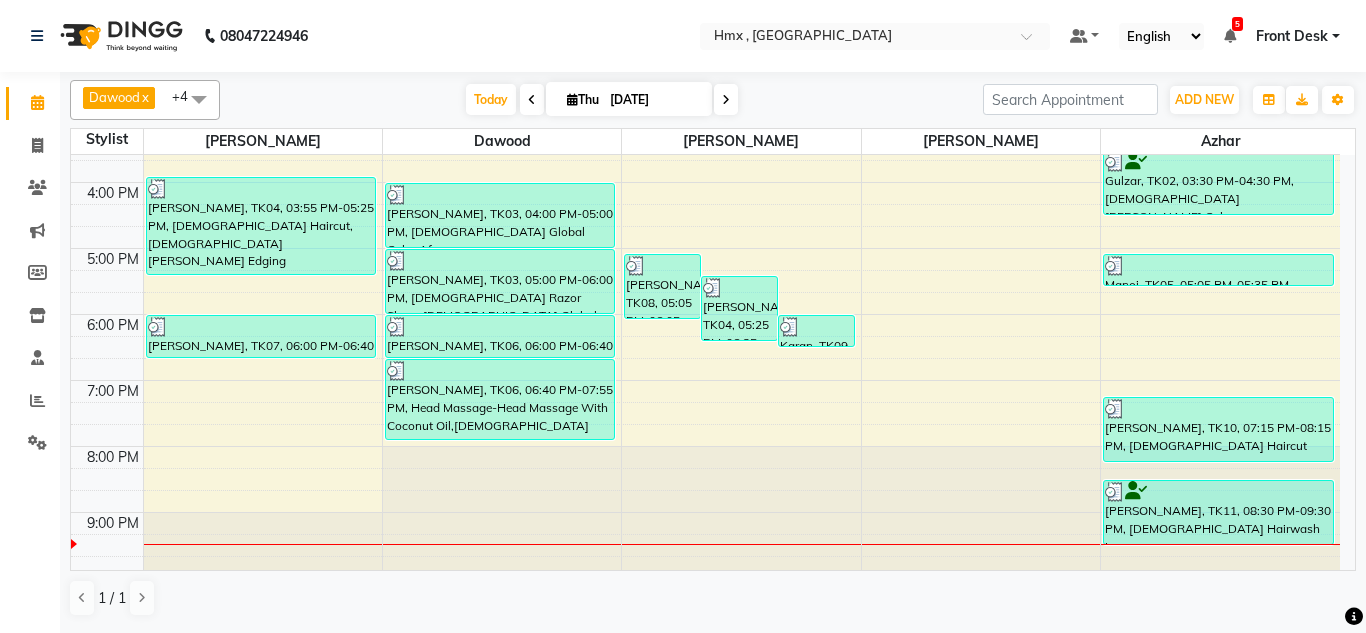 click at bounding box center (726, 99) 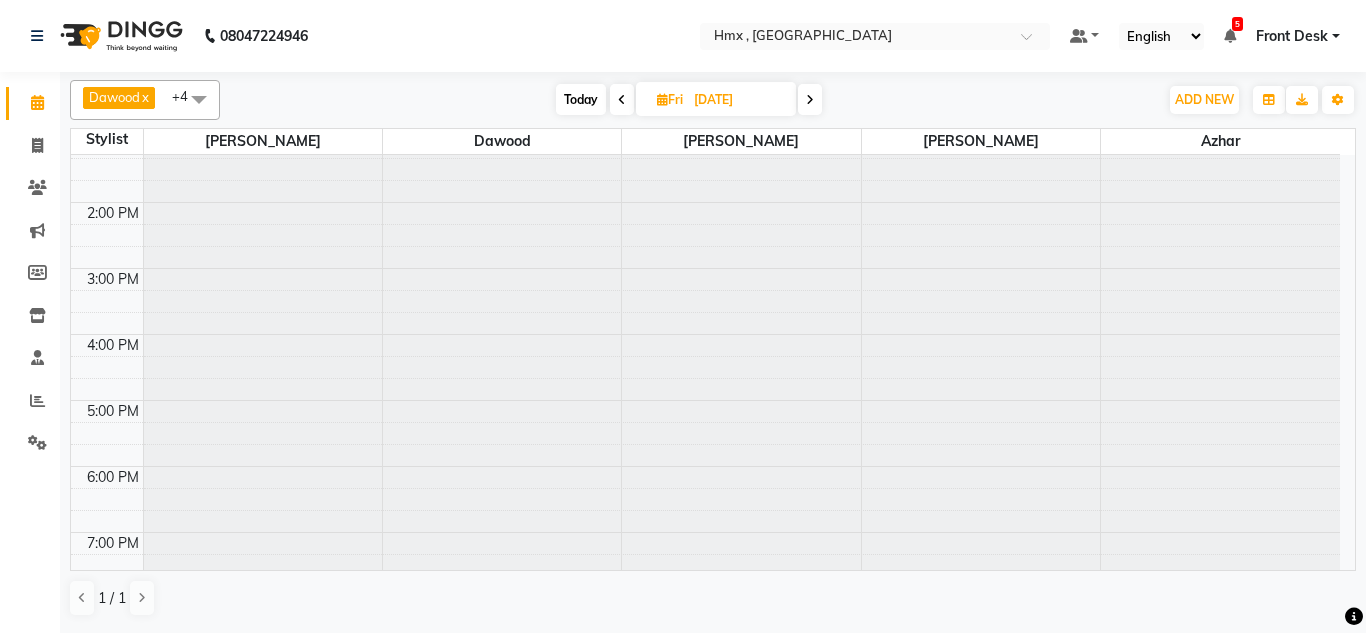 scroll, scrollTop: 300, scrollLeft: 0, axis: vertical 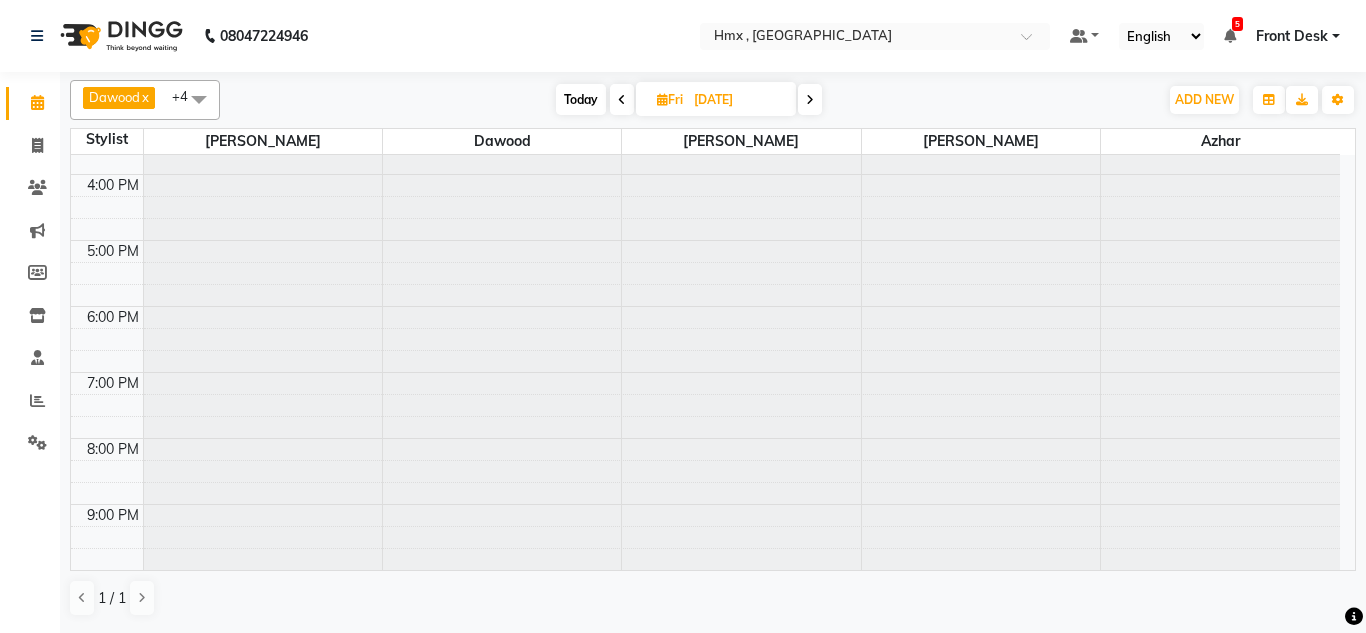 click on "Default Panel My Panel English ENGLISH Español العربية मराठी हिंदी ગુજરાતી தமிழ் 中文 5 Notifications nothing to show Front Desk Manage Profile Change Password Sign out  Version:3.15.4" at bounding box center [875, 36] 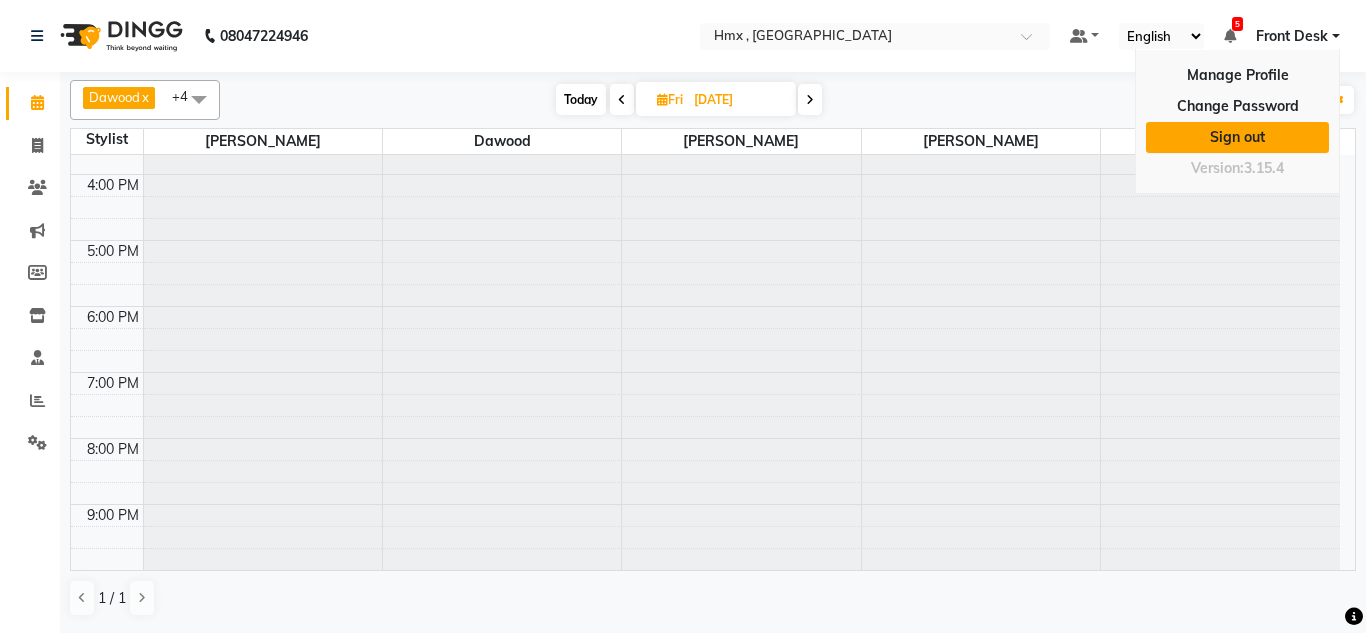 click on "Sign out" at bounding box center [1237, 137] 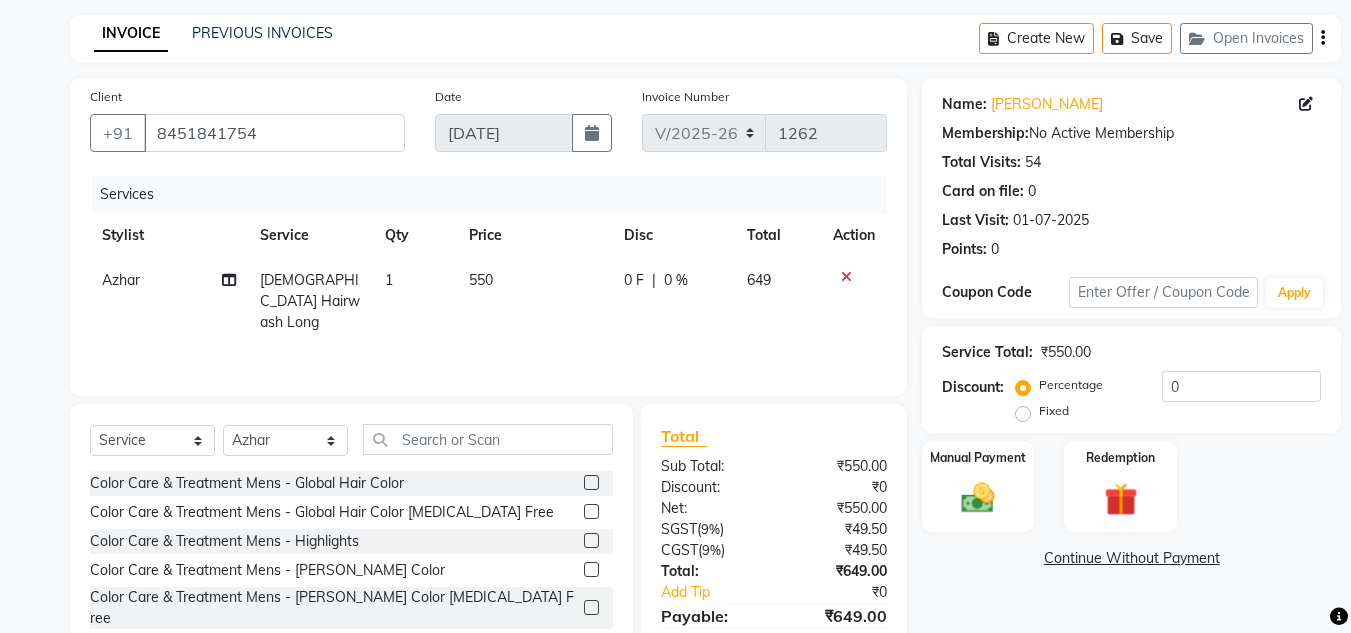 select on "5711" 